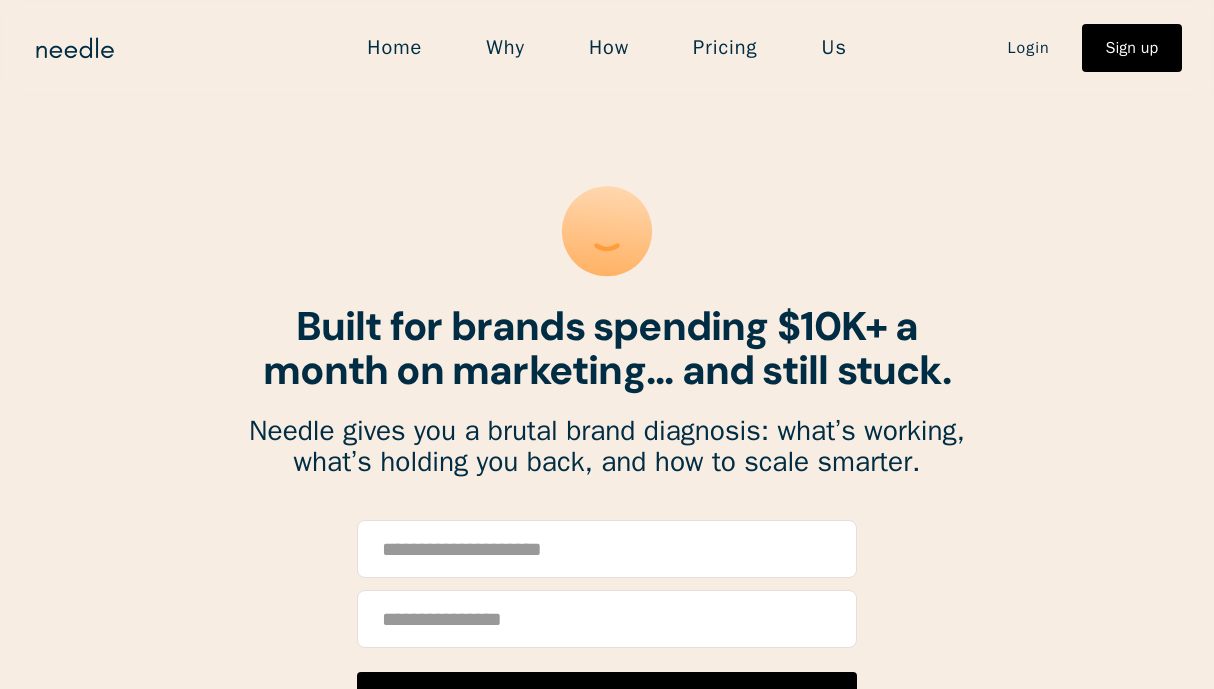 scroll, scrollTop: 0, scrollLeft: 0, axis: both 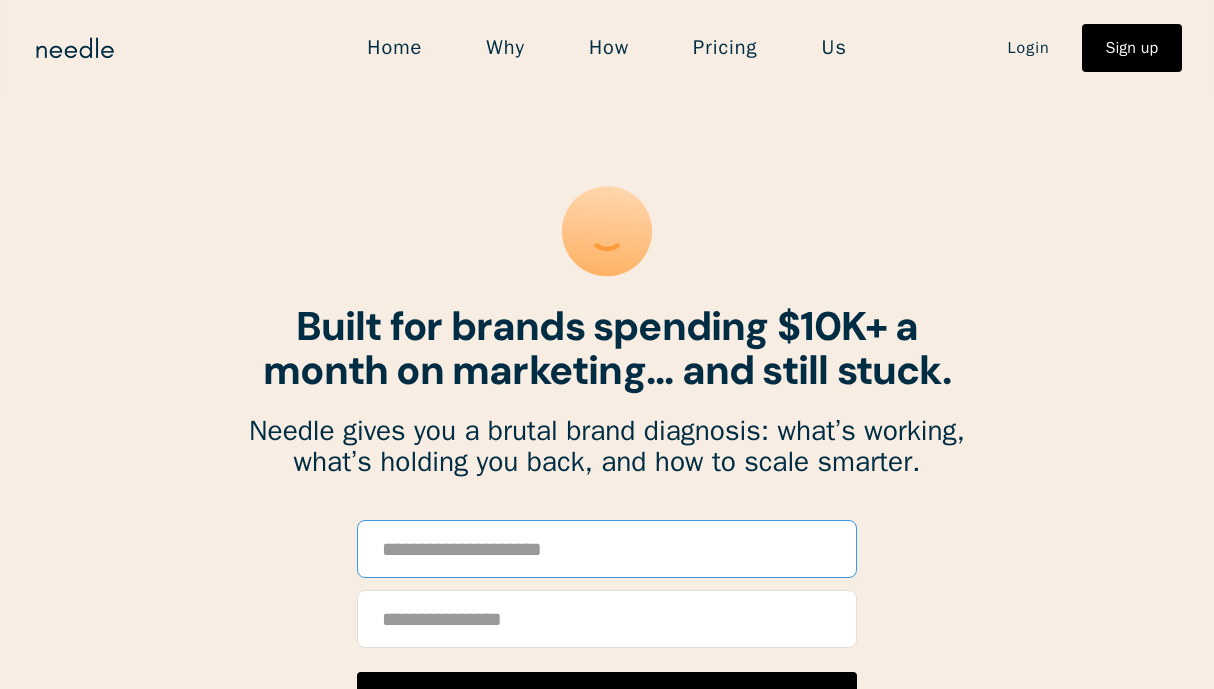 click at bounding box center [607, 549] 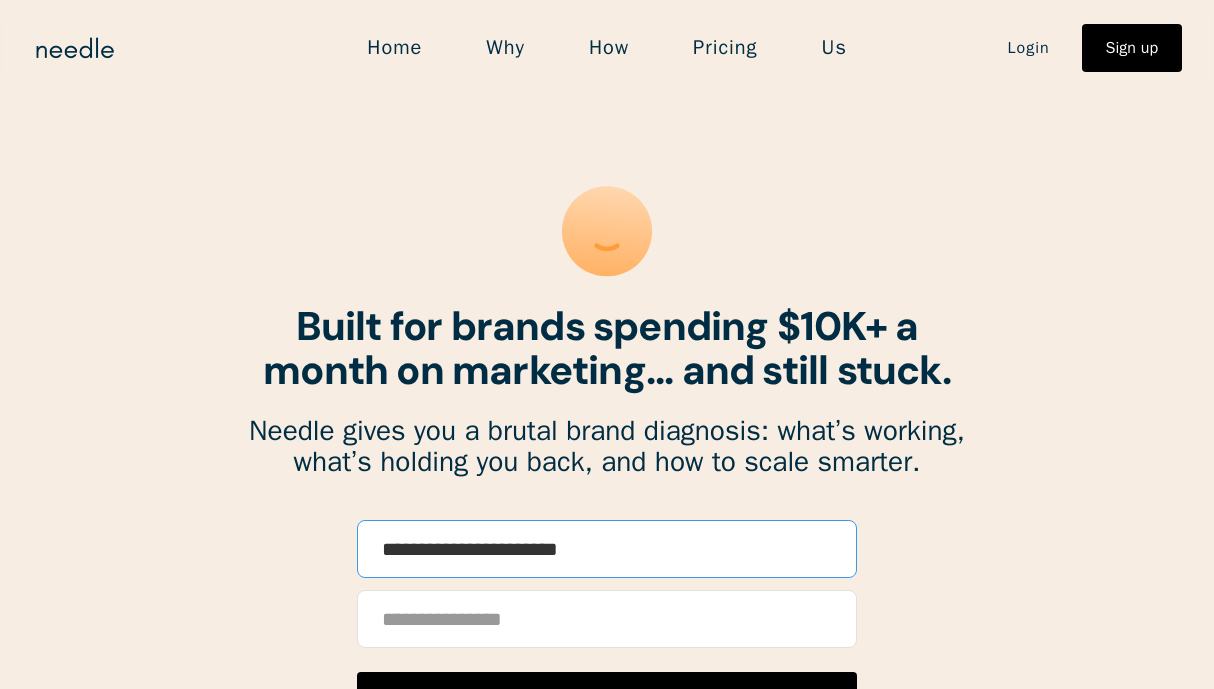 type on "**********" 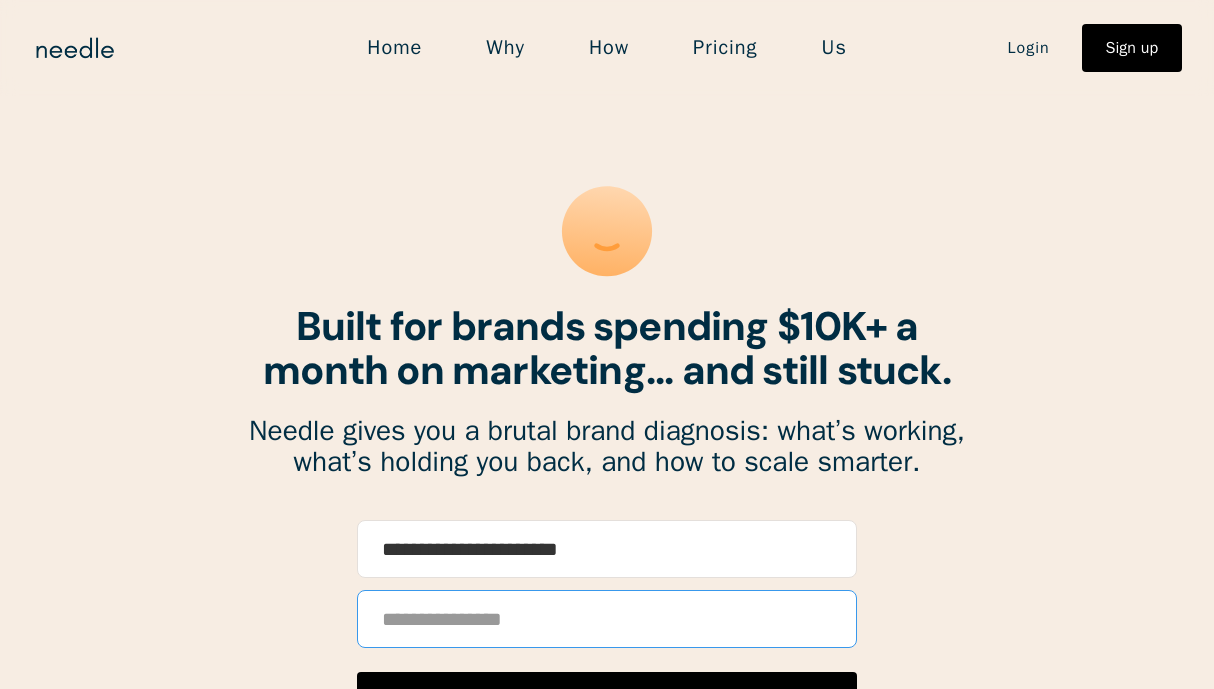 click at bounding box center [607, 619] 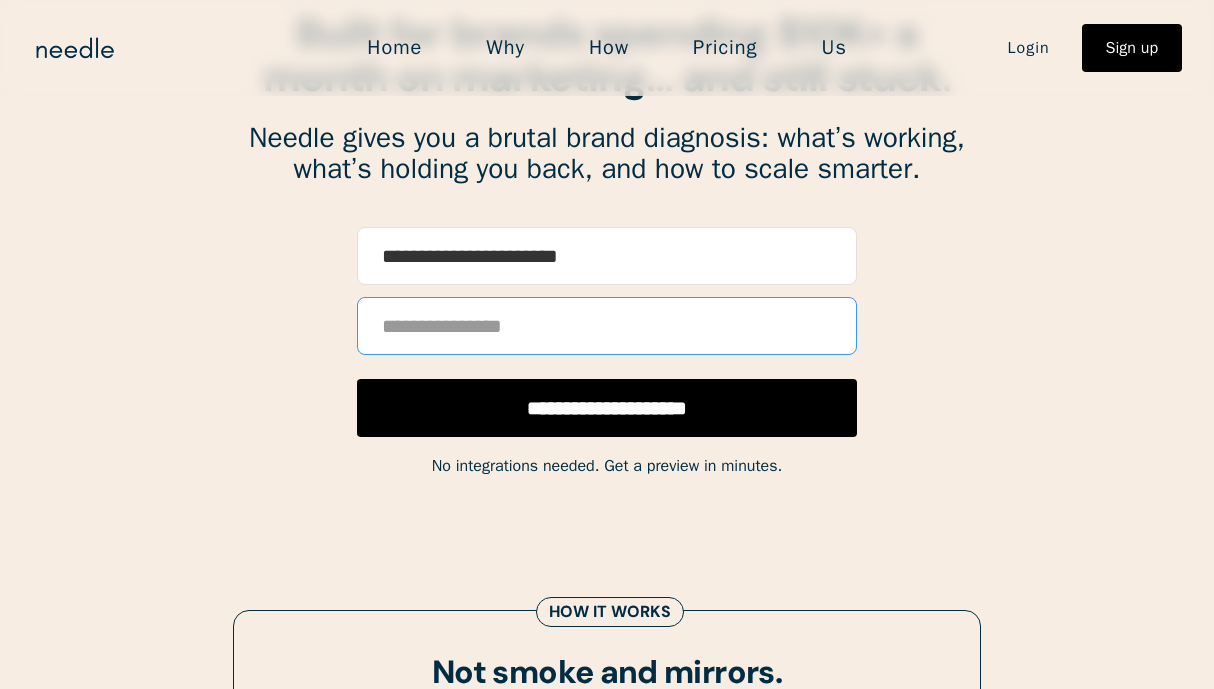 scroll, scrollTop: 296, scrollLeft: 0, axis: vertical 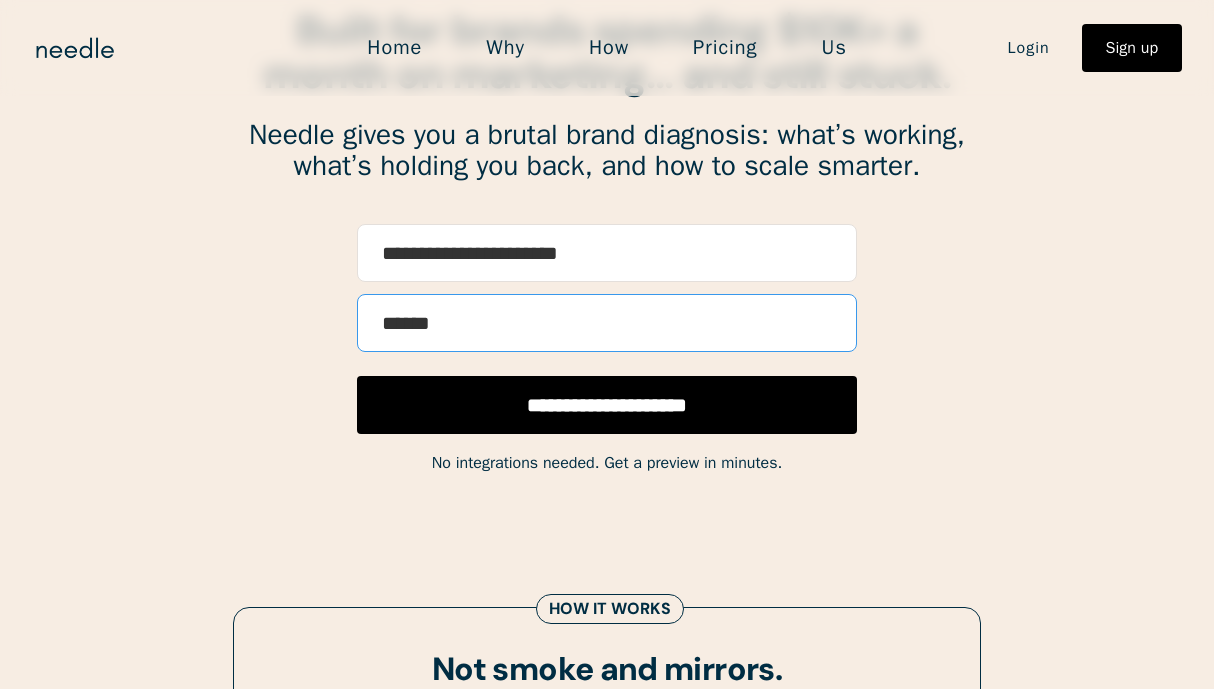 type on "**********" 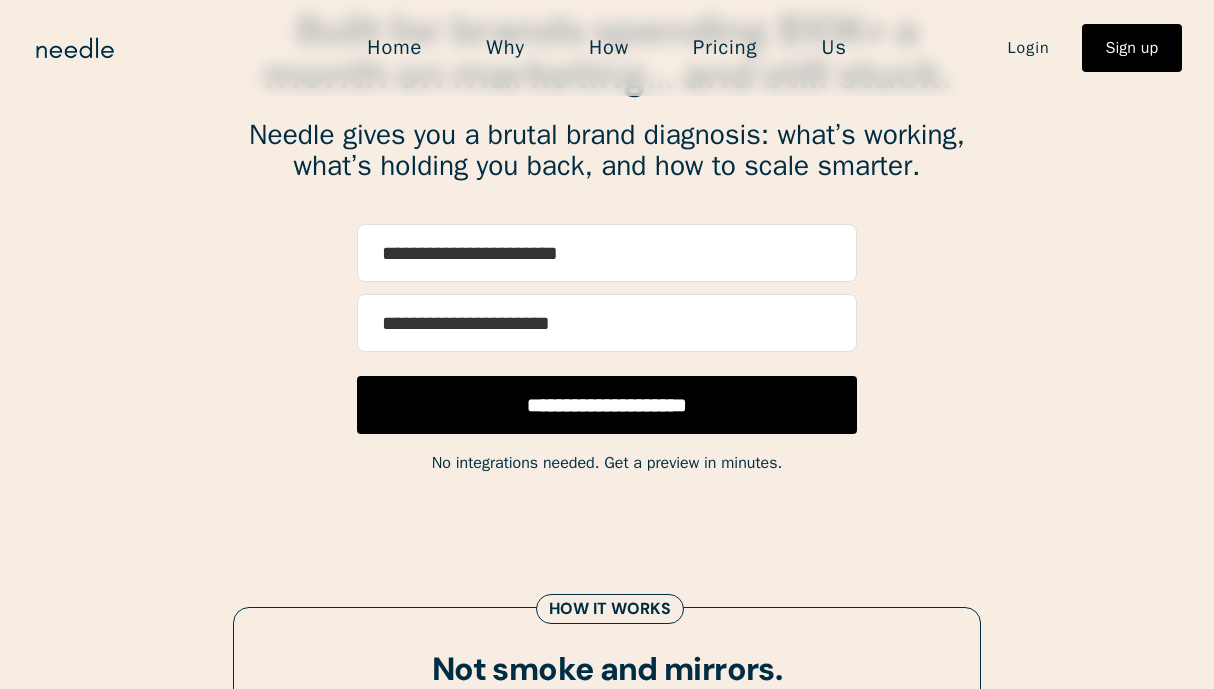 click on "**********" at bounding box center (607, 405) 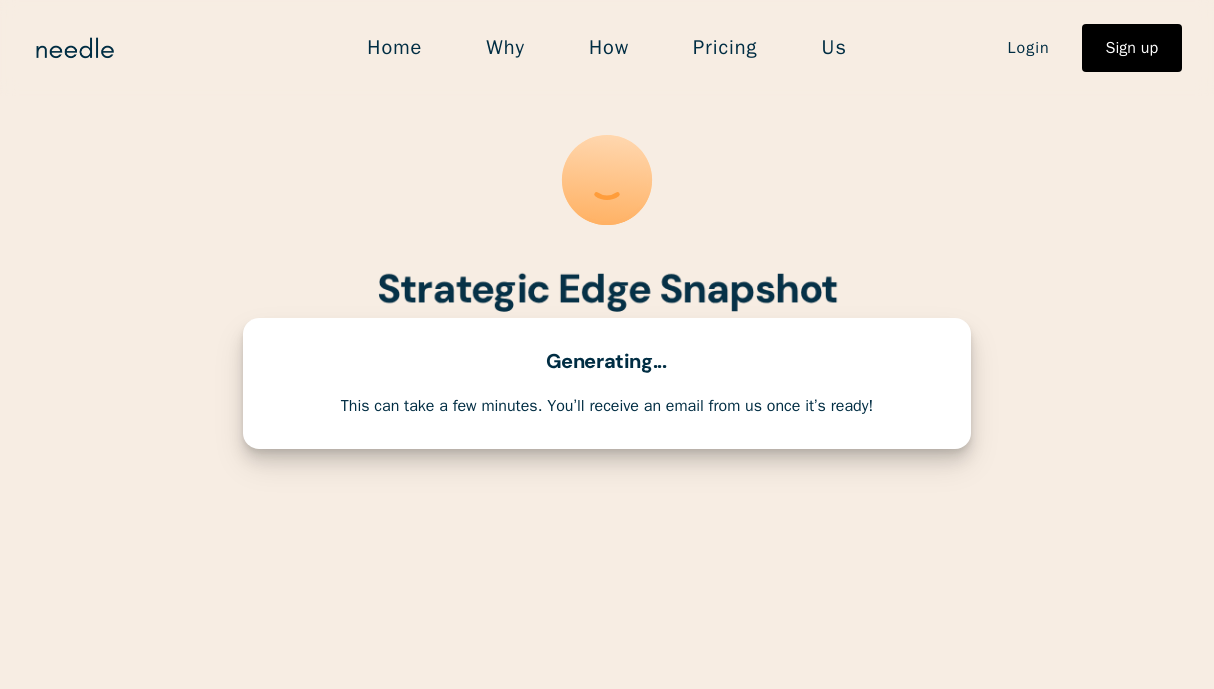 scroll, scrollTop: 0, scrollLeft: 0, axis: both 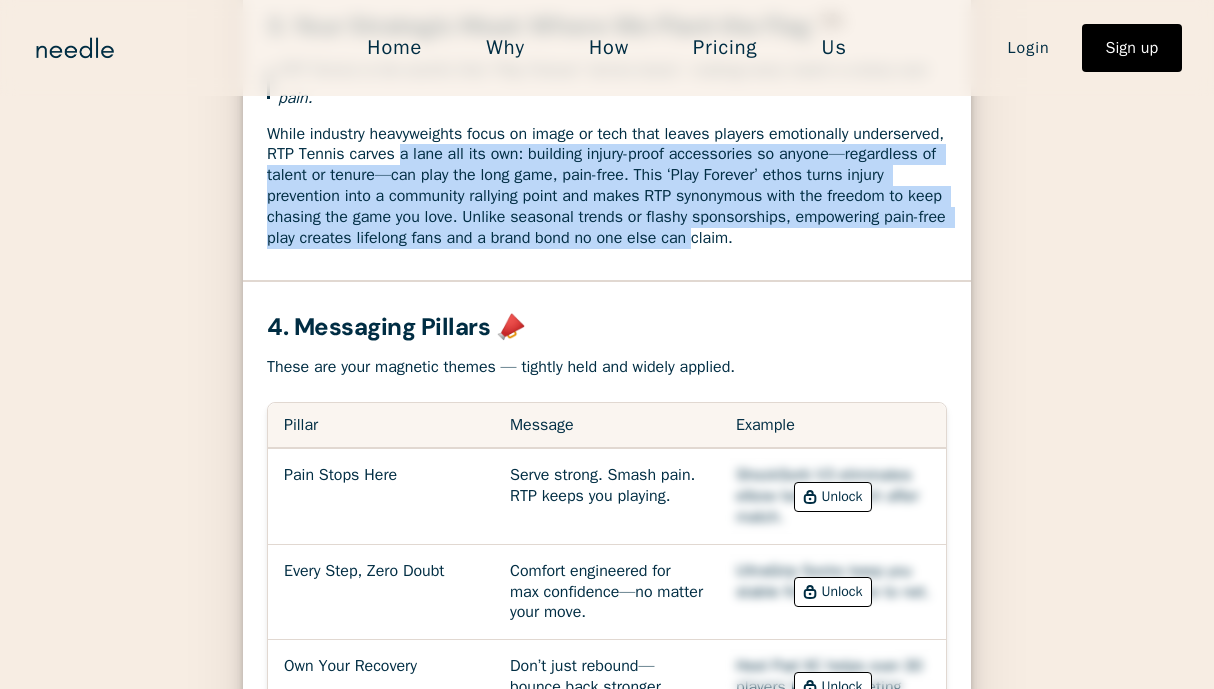 drag, startPoint x: 505, startPoint y: 155, endPoint x: 866, endPoint y: 241, distance: 371.10242 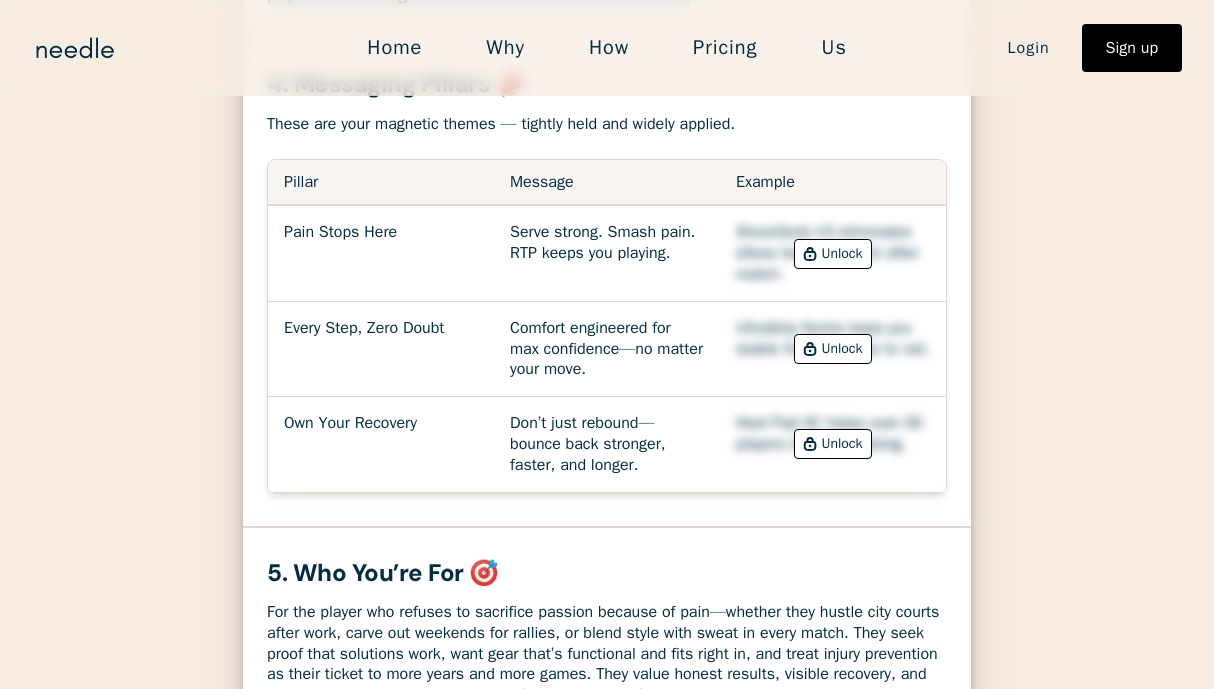 scroll, scrollTop: 1631, scrollLeft: 0, axis: vertical 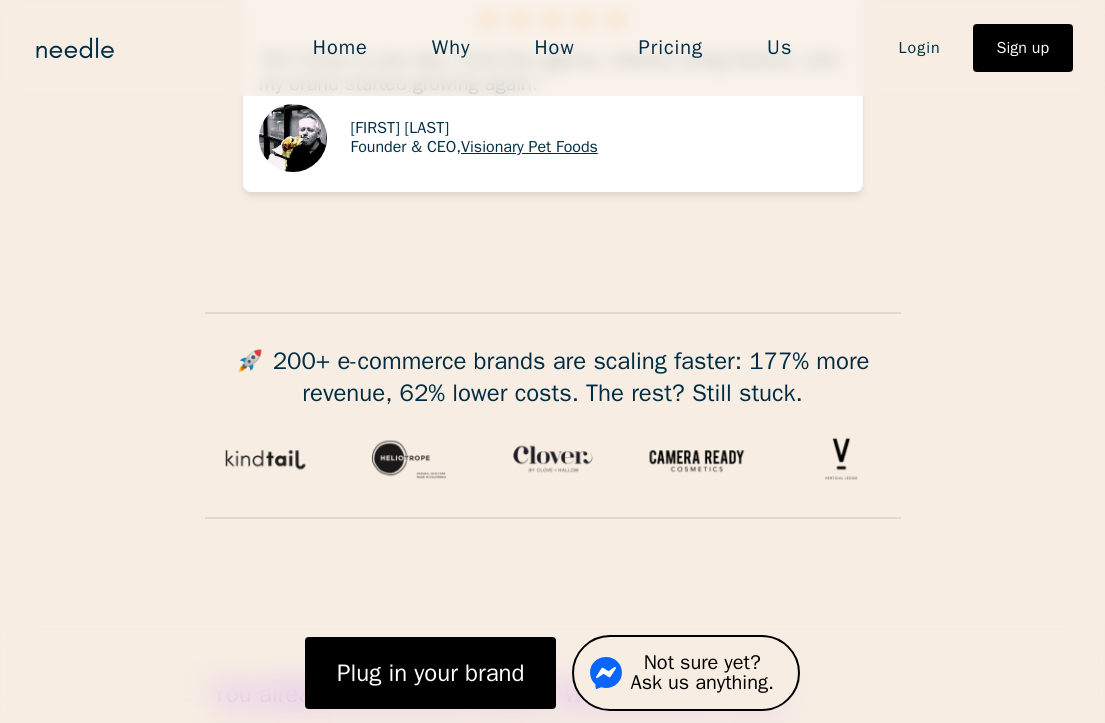 click on "🚀 200+ e-commerce brands are scaling faster: 177% more revenue, 62% lower costs. The rest? Still stuck." at bounding box center [552, 376] 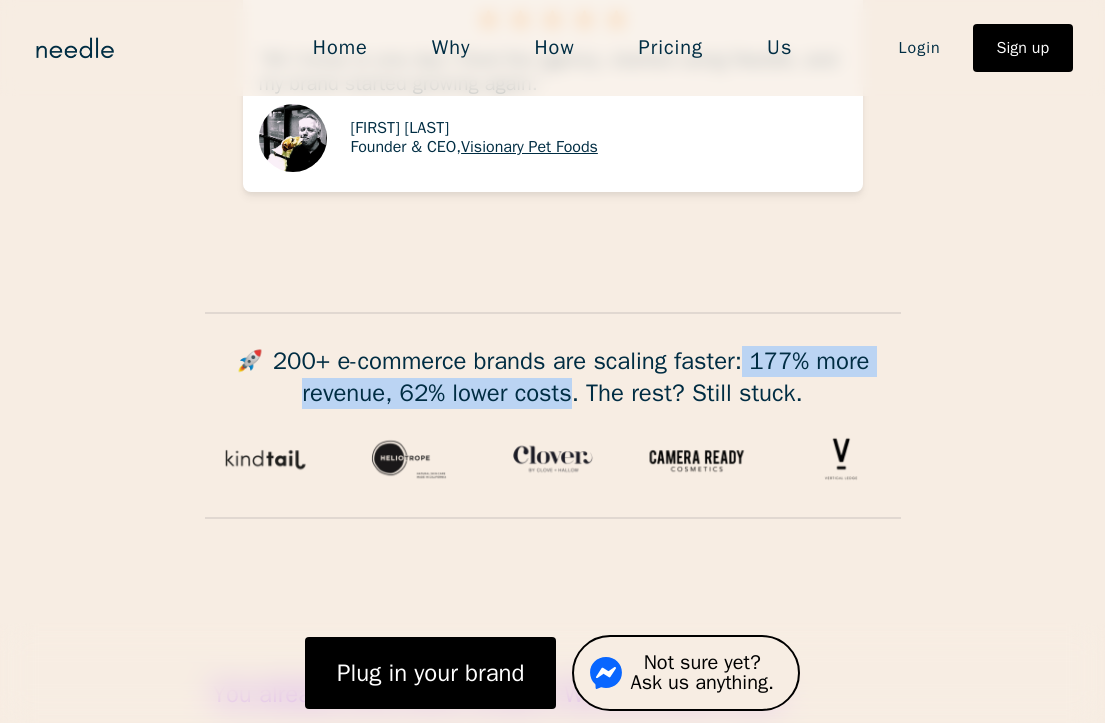 drag, startPoint x: 751, startPoint y: 363, endPoint x: 574, endPoint y: 399, distance: 180.62392 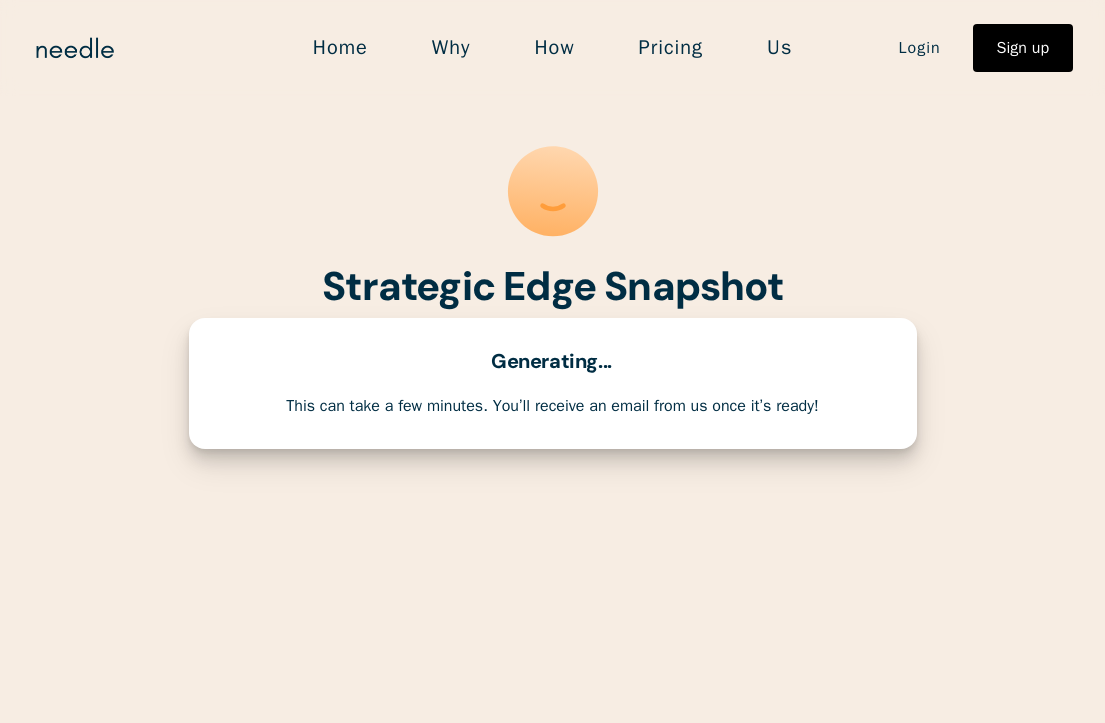 scroll, scrollTop: 0, scrollLeft: 0, axis: both 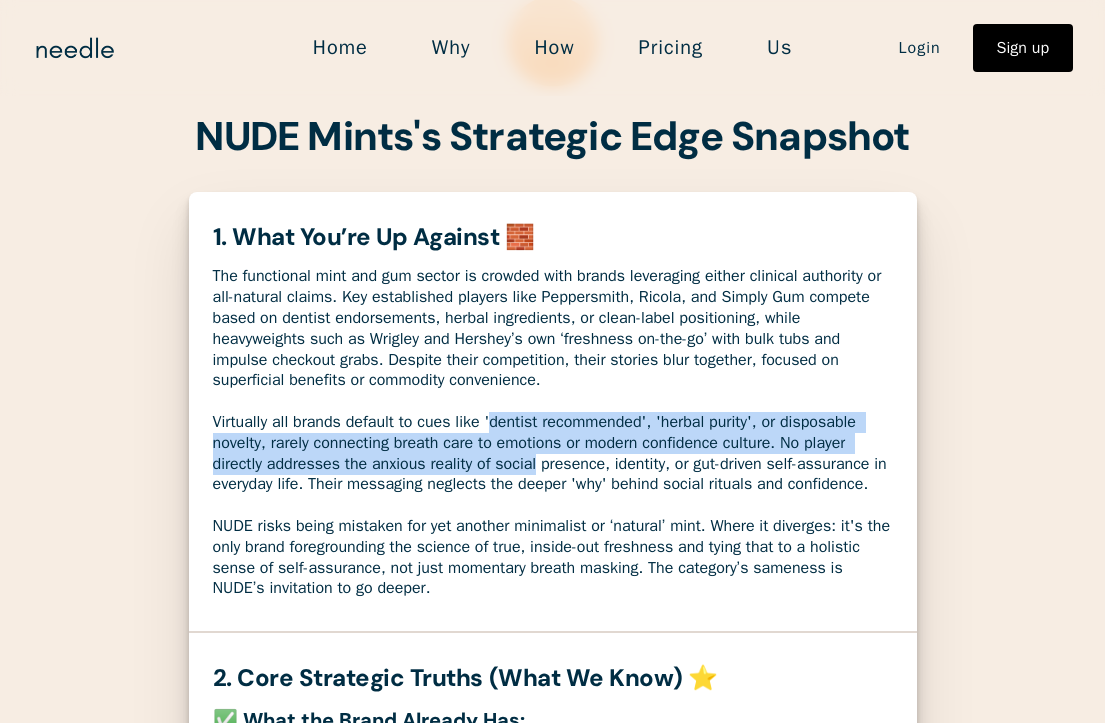 drag, startPoint x: 496, startPoint y: 424, endPoint x: 546, endPoint y: 467, distance: 65.946945 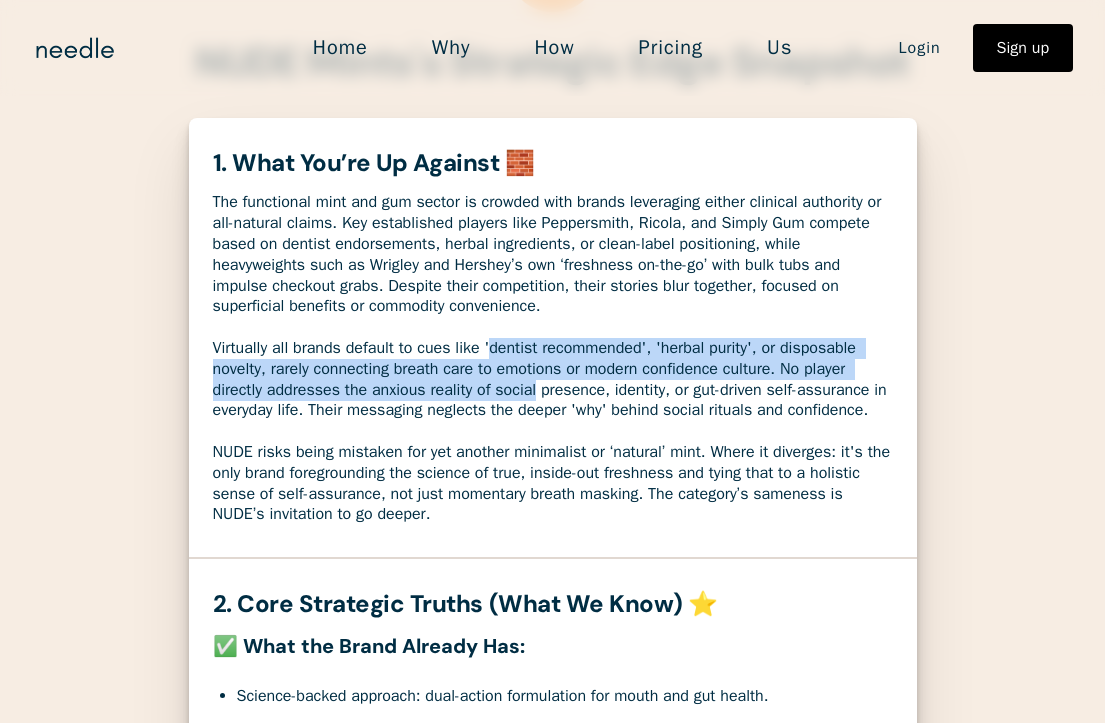 scroll, scrollTop: 221, scrollLeft: 0, axis: vertical 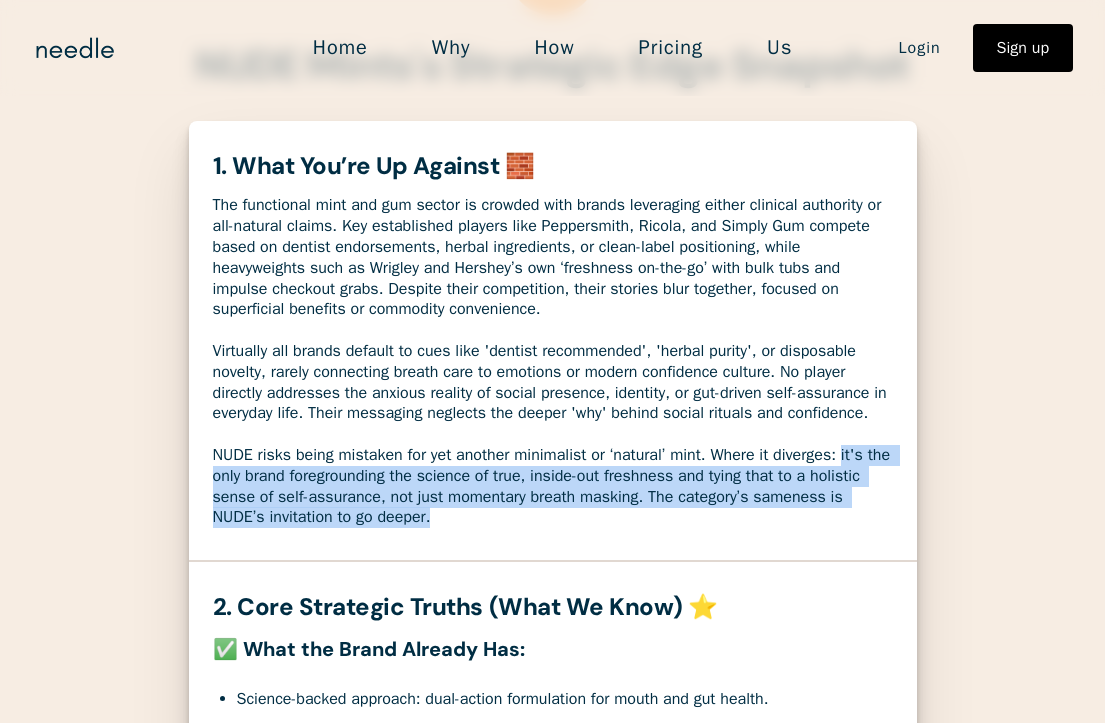 drag, startPoint x: 857, startPoint y: 475, endPoint x: 756, endPoint y: 503, distance: 104.80935 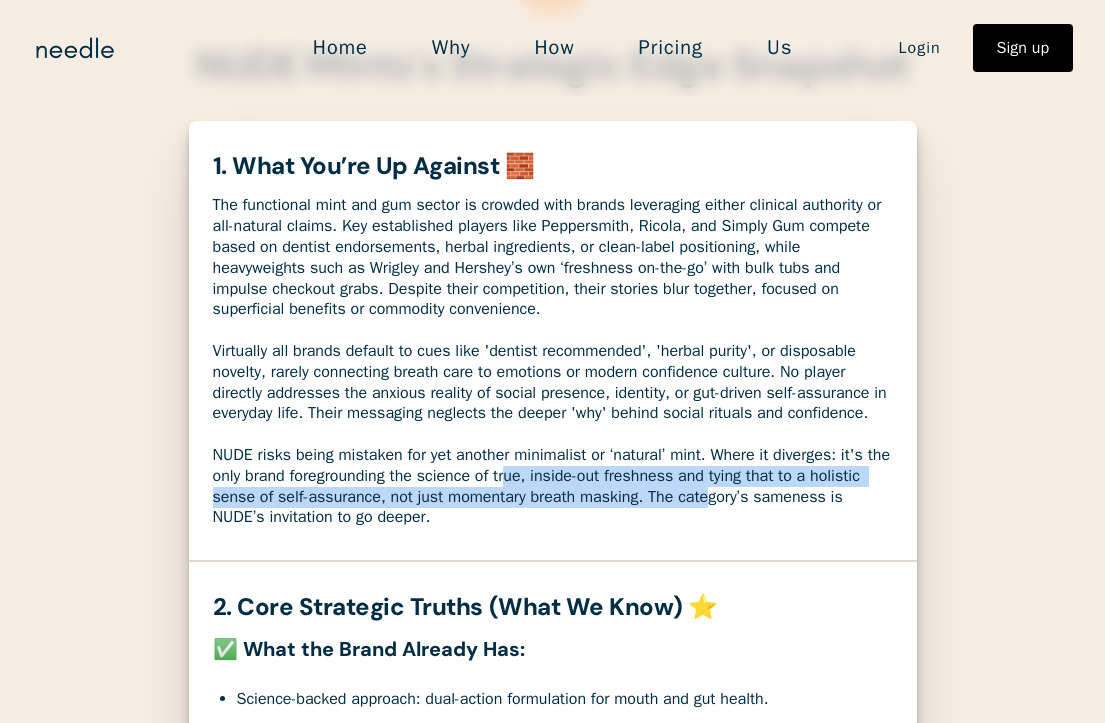 drag, startPoint x: 543, startPoint y: 500, endPoint x: 777, endPoint y: 512, distance: 234.3075 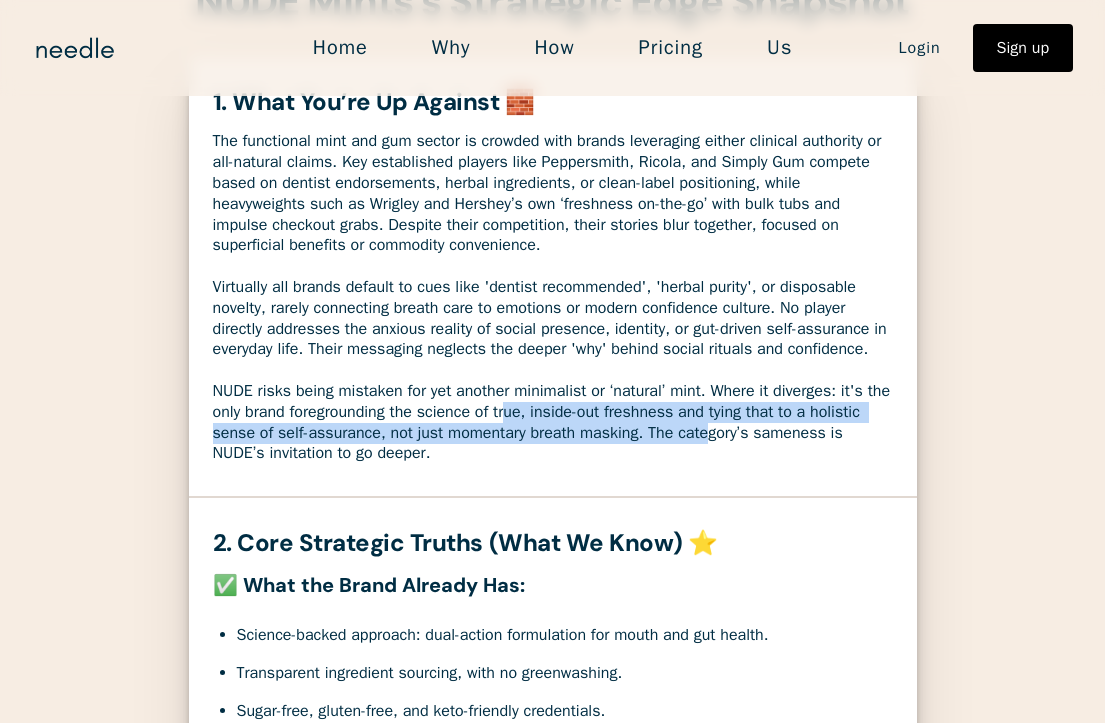 scroll, scrollTop: 277, scrollLeft: 0, axis: vertical 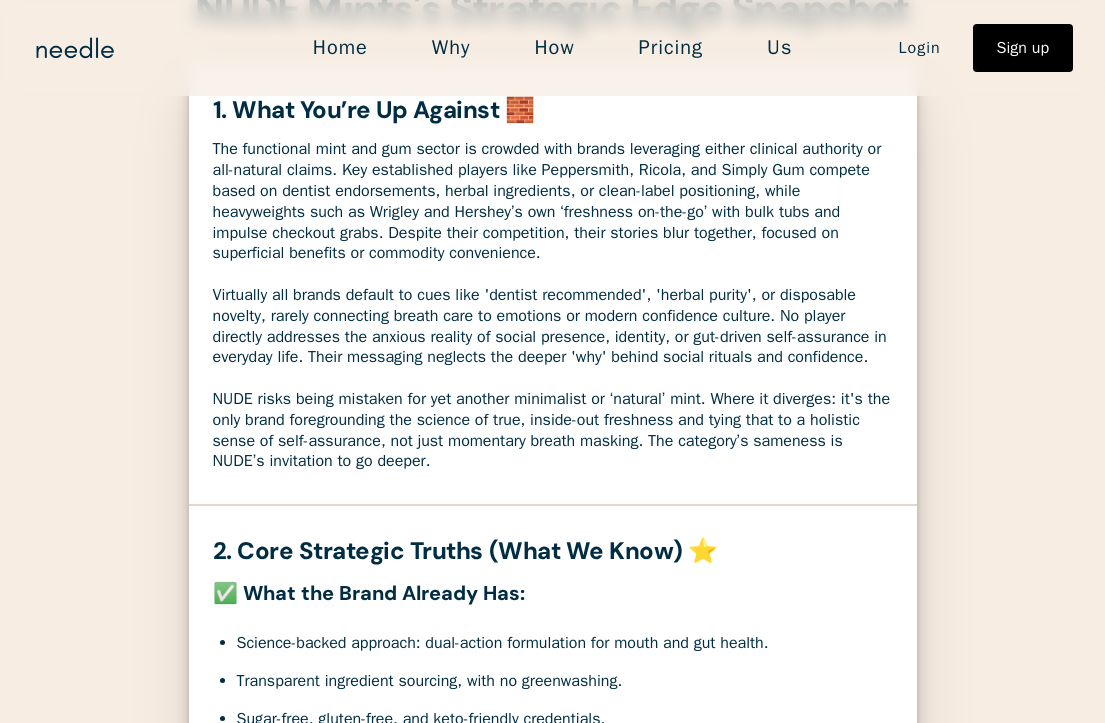 drag, startPoint x: 719, startPoint y: 496, endPoint x: 707, endPoint y: 492, distance: 12.649111 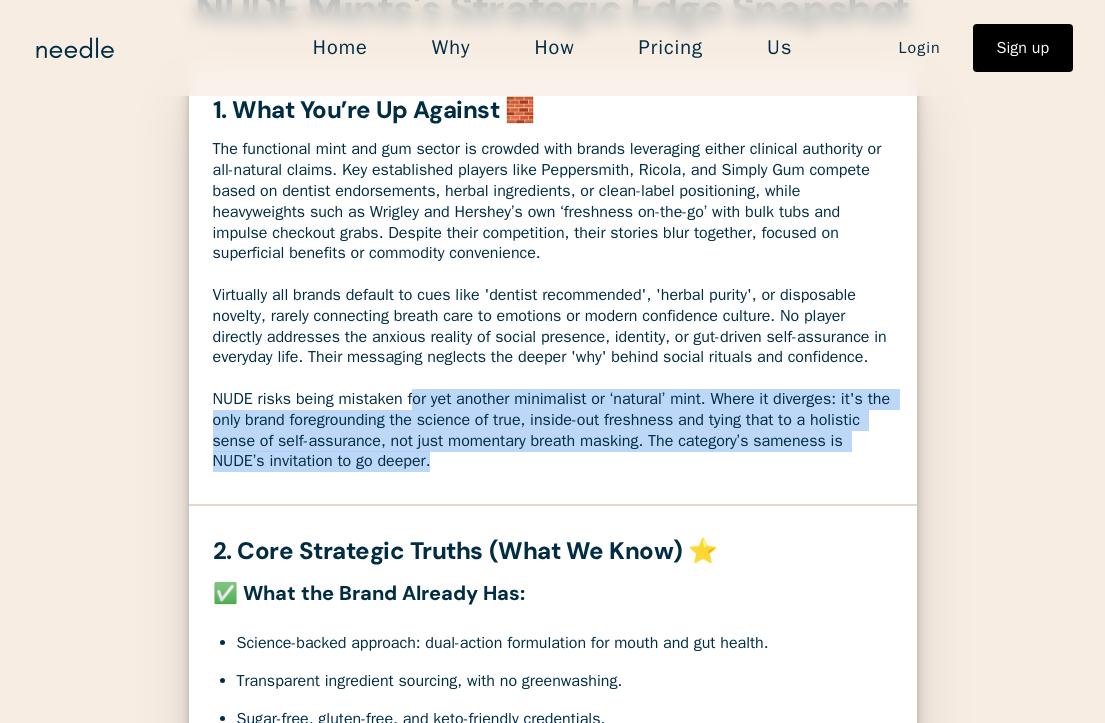 drag, startPoint x: 624, startPoint y: 477, endPoint x: 415, endPoint y: 429, distance: 214.44113 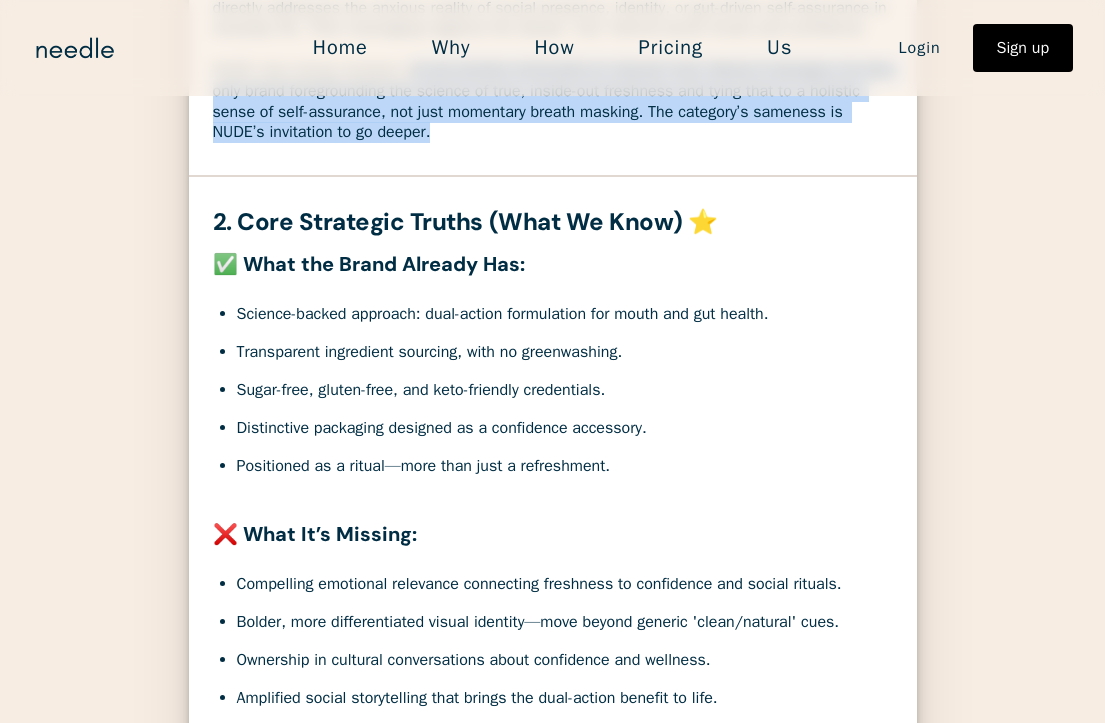 scroll, scrollTop: 726, scrollLeft: 0, axis: vertical 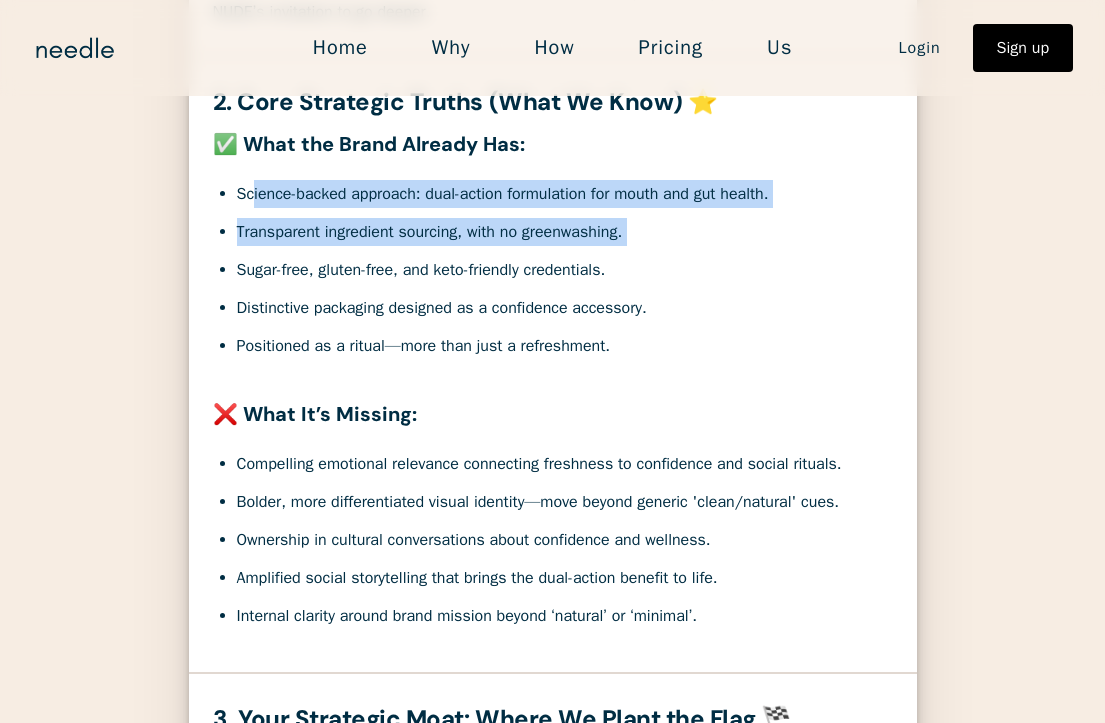 drag, startPoint x: 274, startPoint y: 220, endPoint x: 574, endPoint y: 267, distance: 303.65936 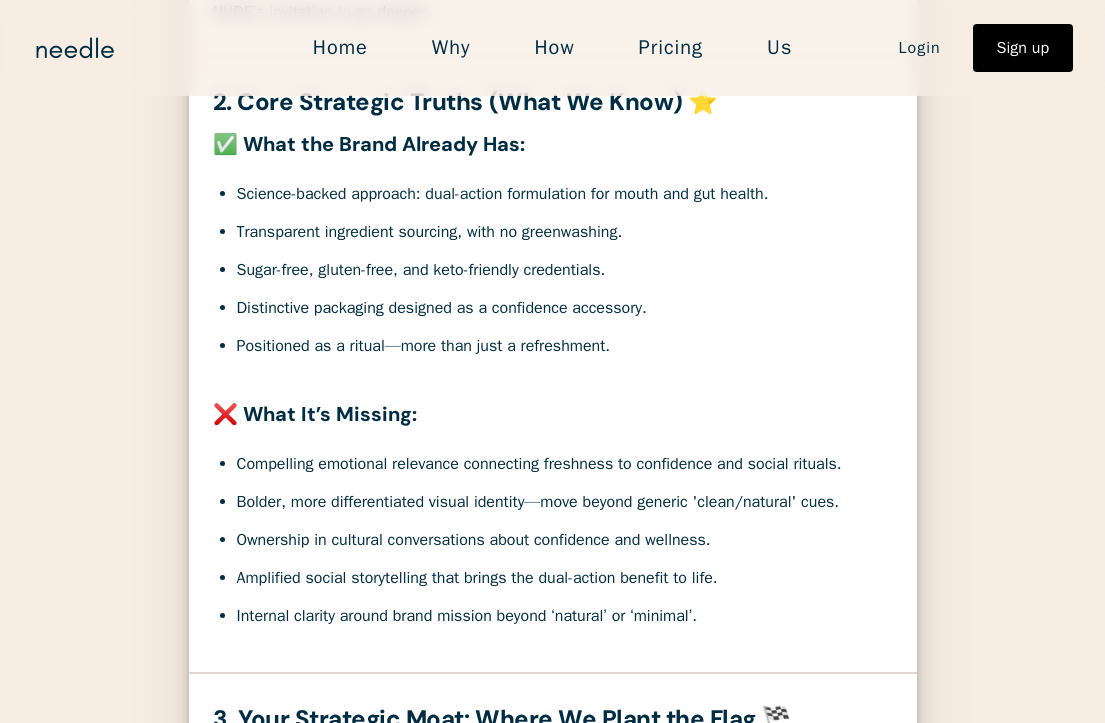 click on "Sugar-free, gluten-free, and keto-friendly credentials." at bounding box center (565, 270) 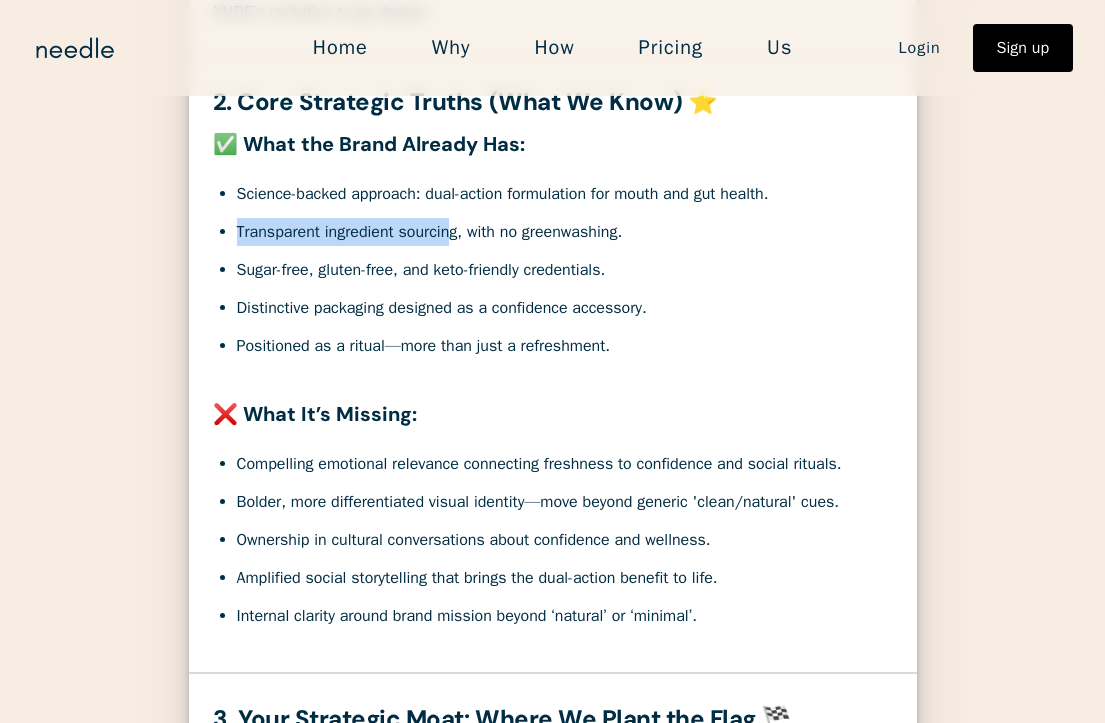 drag, startPoint x: 460, startPoint y: 265, endPoint x: 219, endPoint y: 240, distance: 242.29321 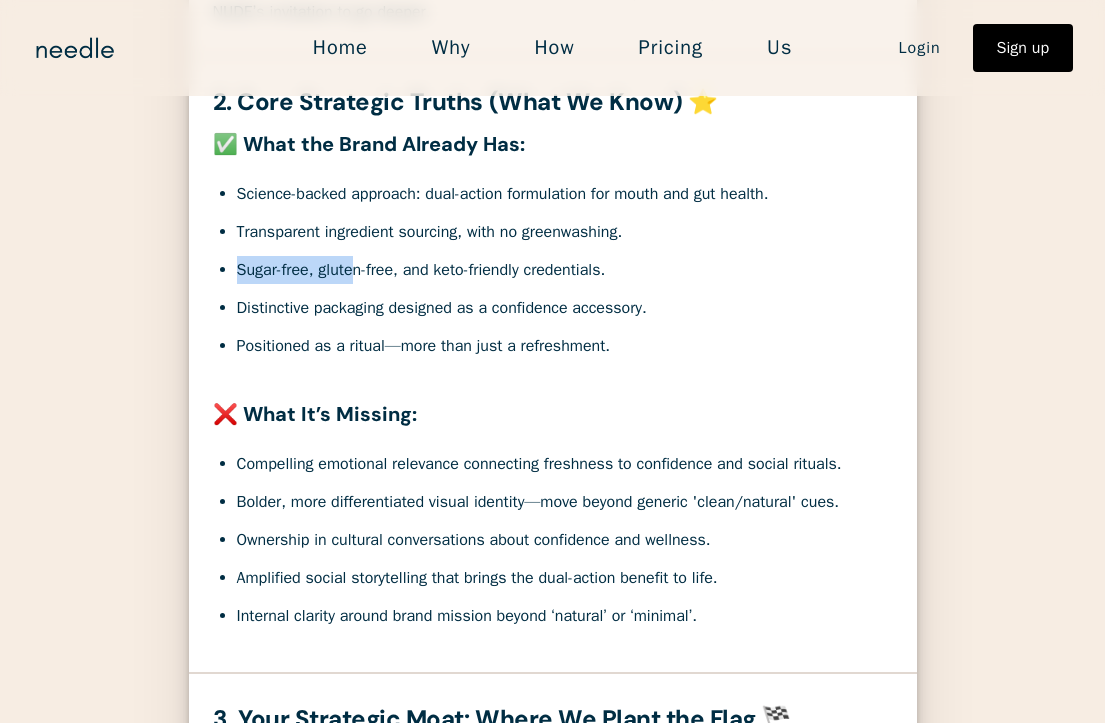 drag, startPoint x: 359, startPoint y: 283, endPoint x: 201, endPoint y: 270, distance: 158.5339 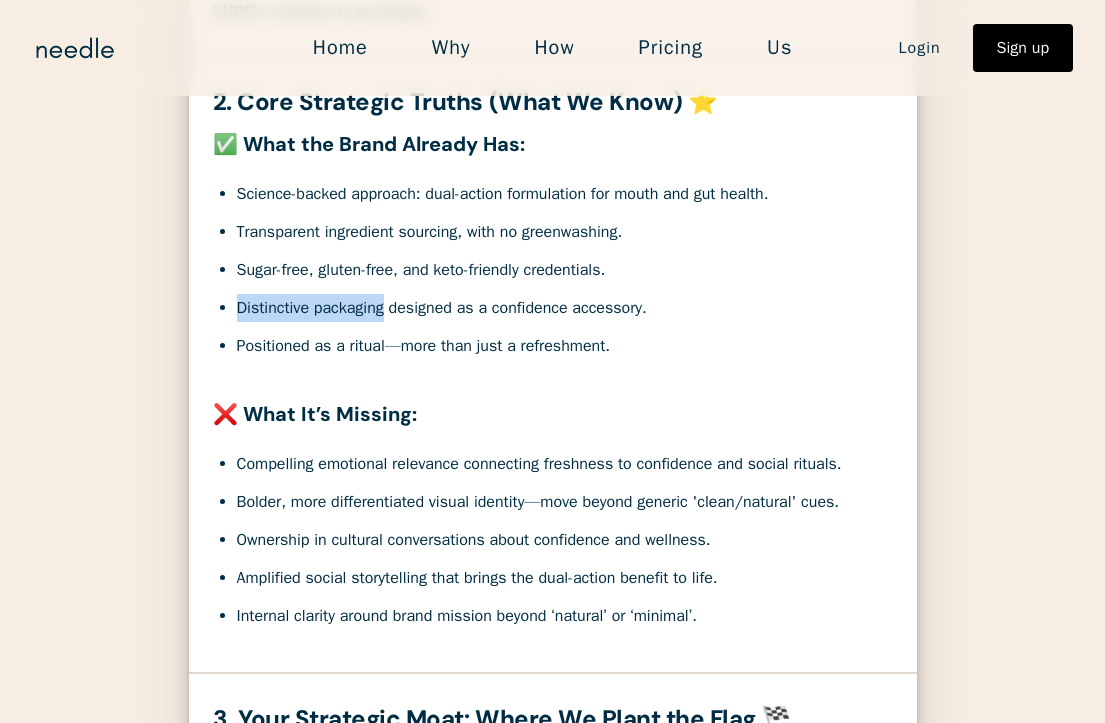drag, startPoint x: 388, startPoint y: 319, endPoint x: 357, endPoint y: 329, distance: 32.572994 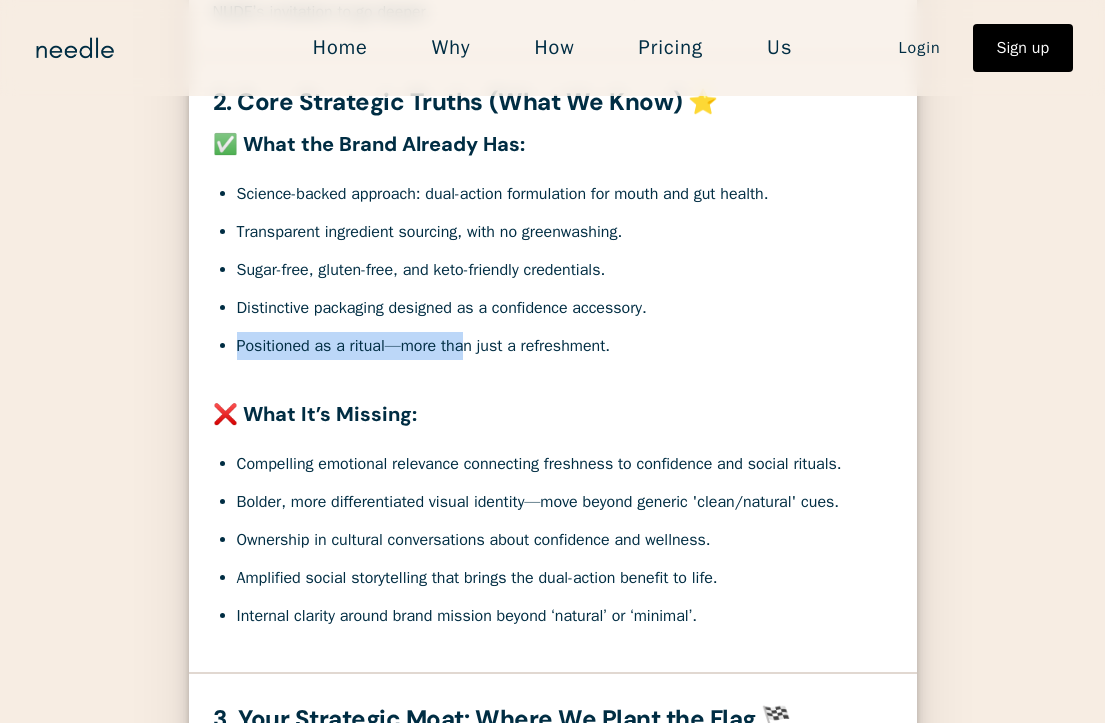 drag, startPoint x: 465, startPoint y: 366, endPoint x: 245, endPoint y: 343, distance: 221.199 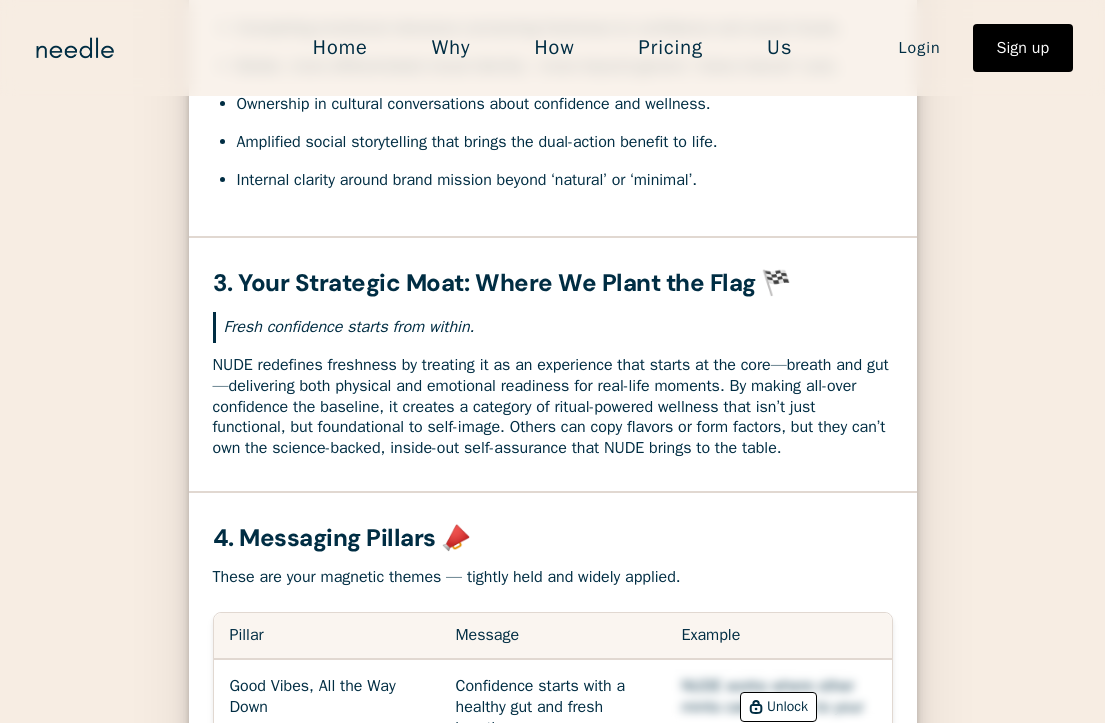 scroll, scrollTop: 1157, scrollLeft: 0, axis: vertical 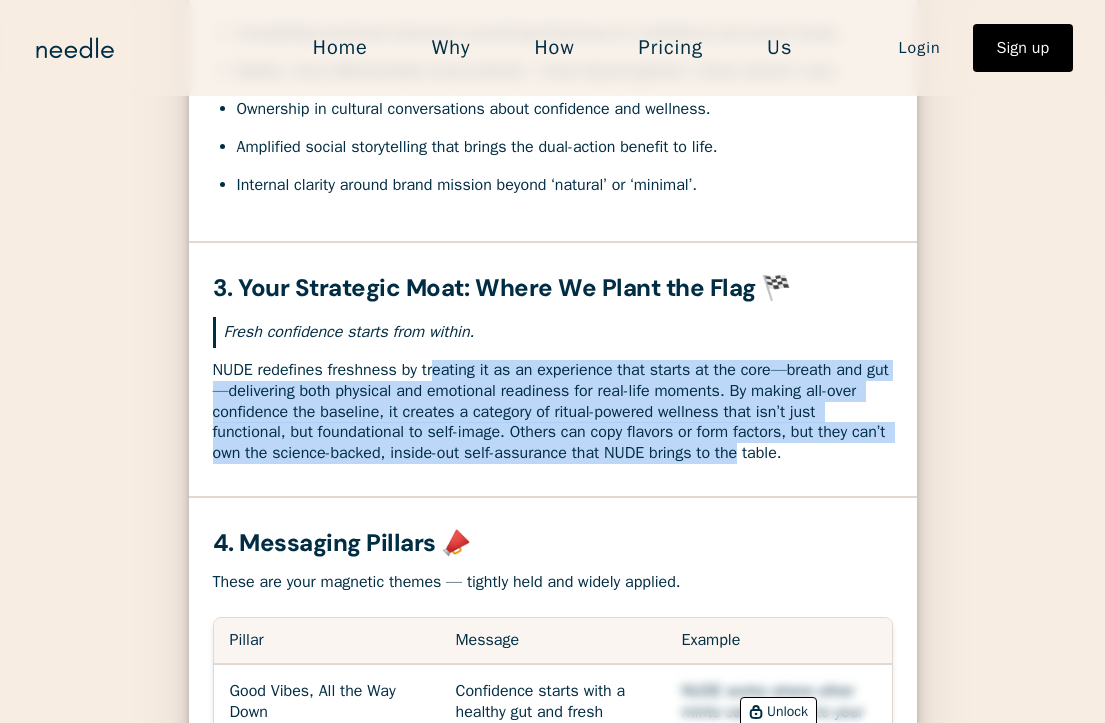 drag, startPoint x: 440, startPoint y: 388, endPoint x: 796, endPoint y: 467, distance: 364.66013 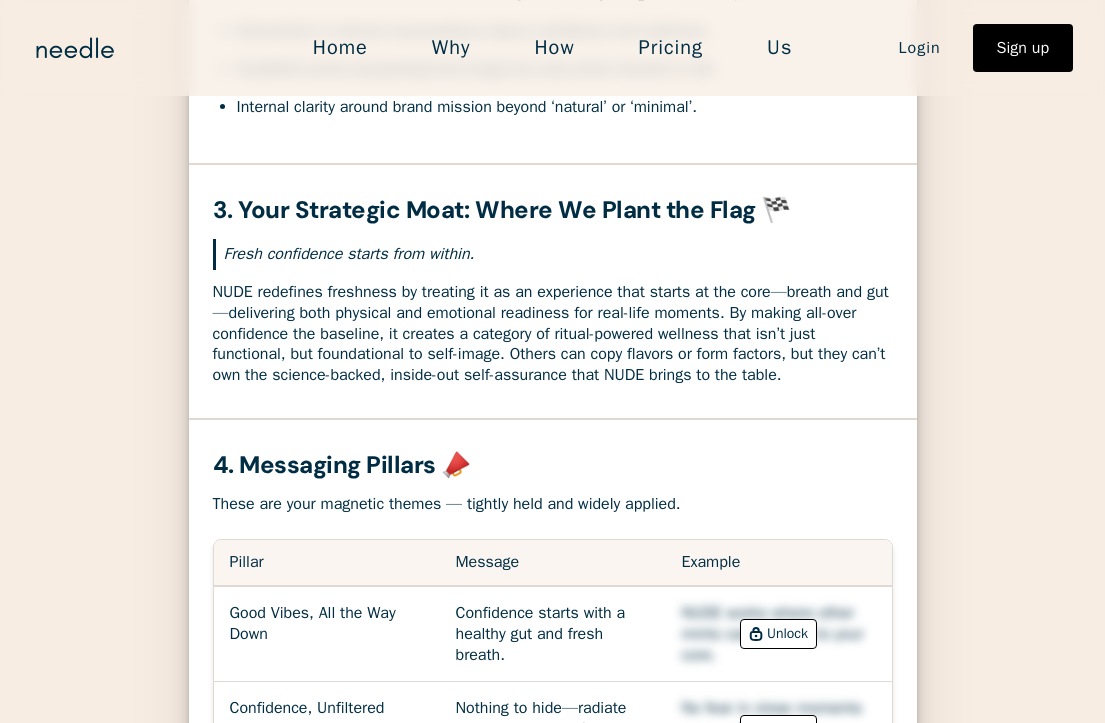 click on "1. What You’re Up Against 🧱 The functional mint and gum sector is crowded with brands leveraging either clinical authority or all-natural claims. Key established players like Peppersmith, Ricola, and Simply Gum compete based on dentist endorsements, herbal ingredients, or clean-label positioning, while heavyweights such as Wrigley and Hershey’s own ‘freshness on-the-go’ with bulk tubs and impulse checkout grabs. Despite their competition, their stories blur together, focused on superficial benefits or commodity convenience.  Virtually all brands default to cues like 'dentist recommended', 'herbal purity', or disposable novelty, rarely connecting breath care to emotions or modern confidence culture. No player directly addresses the anxious reality of social presence, identity, or gut-driven self-assurance in everyday life. Their messaging neglects the deeper 'why' behind social rituals and confidence. 2. Core Strategic Truths (What We Know) ⭐️ ✅ What the Brand Already Has:
Pillar Message" at bounding box center [553, 930] 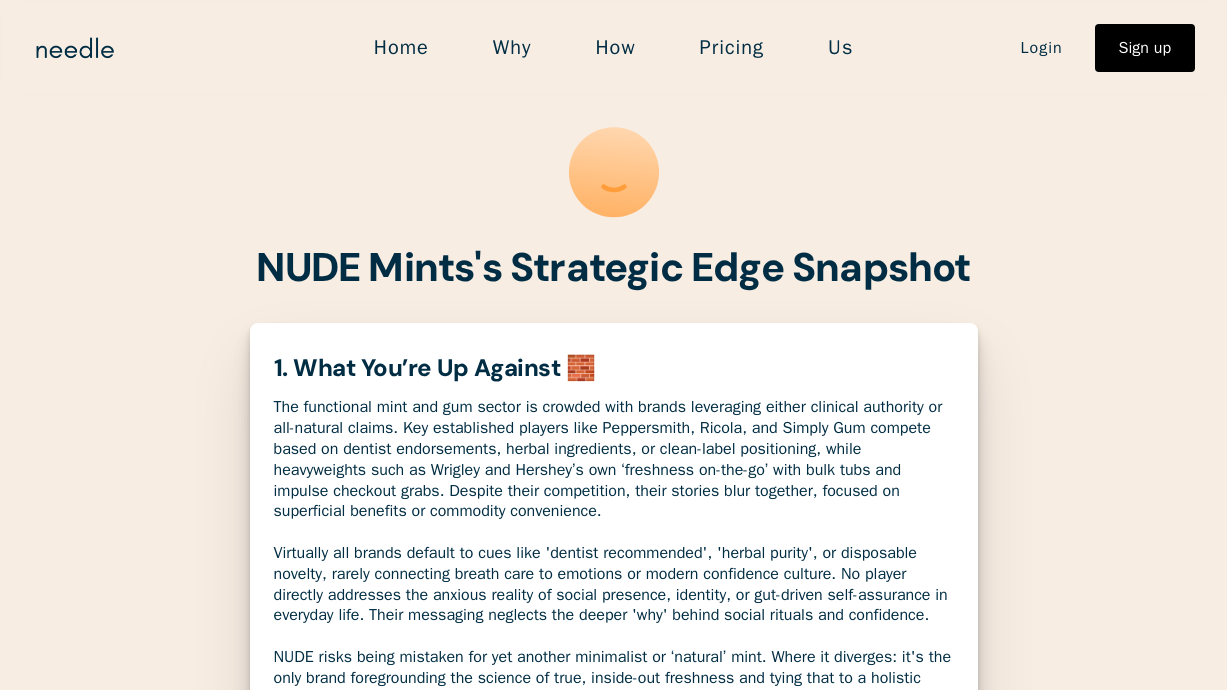 scroll, scrollTop: 0, scrollLeft: 0, axis: both 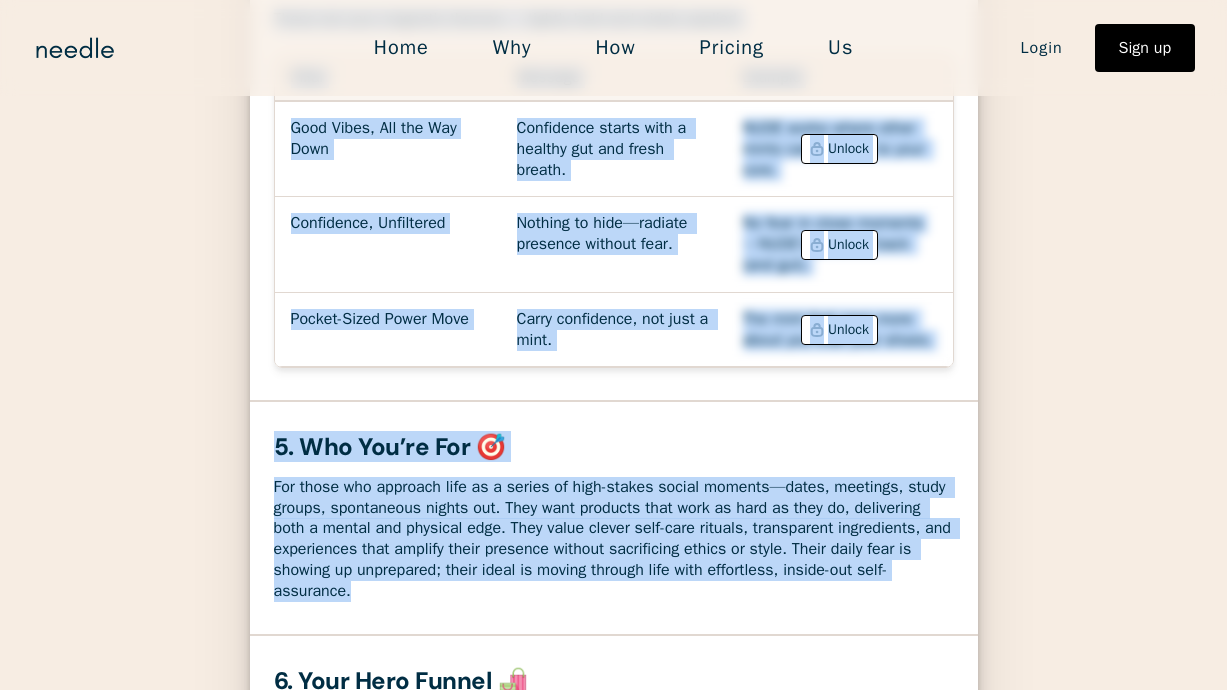 drag, startPoint x: 557, startPoint y: 686, endPoint x: 563, endPoint y: 724, distance: 38.470768 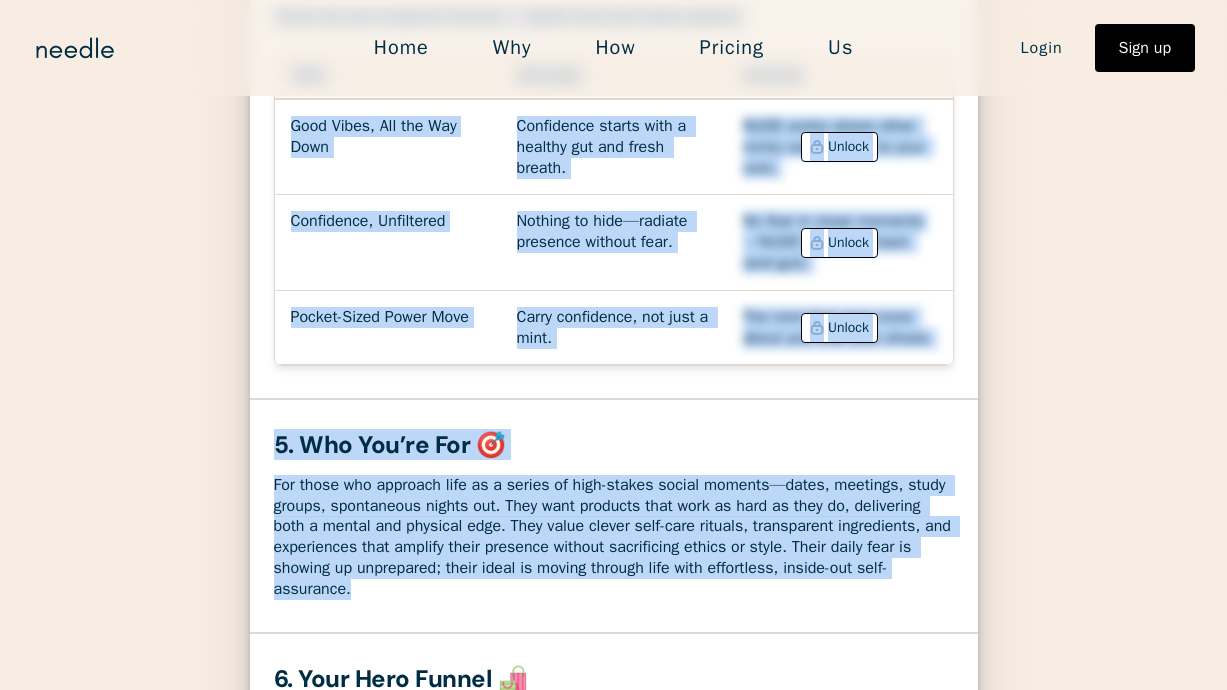 click on "Home Why How Pricing Us Login Sign up Login Sign up NUDE Mints's Strategic Edge Snapshot Generating... This can take a few minutes. You’ll receive an email from us once it’s ready! We’re still training for your category. Our AI hasn’t fully mapped your space yet. If you’d like us to generate your Strategic Edge manually, email us at example@example.com. 1. What You’re Up Against 🧱 The functional mint and gum sector is crowded with brands leveraging either clinical authority or all-natural claims. Key established players like Peppersmith, Ricola, and Simply Gum compete based on dentist endorsements, herbal ingredients, or clean-label positioning, while heavyweights such as Wrigley and Hershey’s own ‘freshness on-the-go’ with bulk tubs and impulse checkout grabs. Despite their competition, their stories blur together, focused on superficial benefits or commodity convenience.  2. Core Strategic Truths (What We Know) ⭐️ ✅ What the Brand Already Has:
❌ What It’s Missing:
Pillar" at bounding box center (613, -1377) 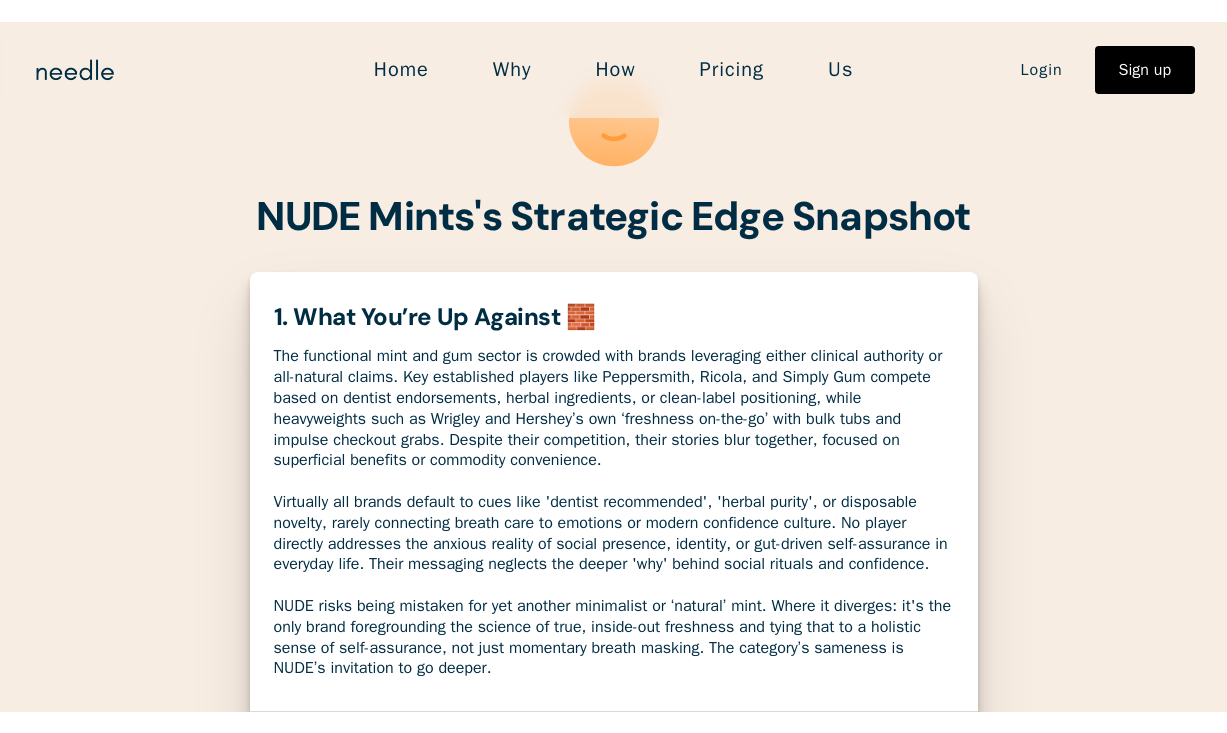 scroll, scrollTop: 58, scrollLeft: 0, axis: vertical 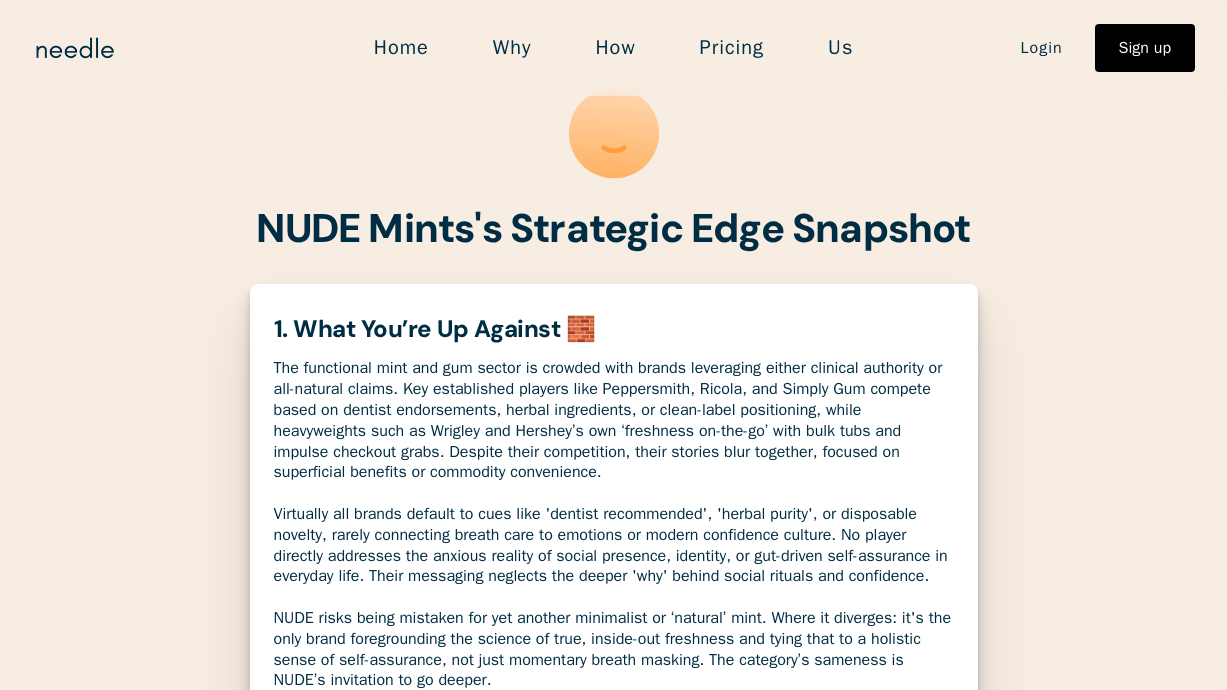 drag, startPoint x: 198, startPoint y: 455, endPoint x: 221, endPoint y: 460, distance: 23.537205 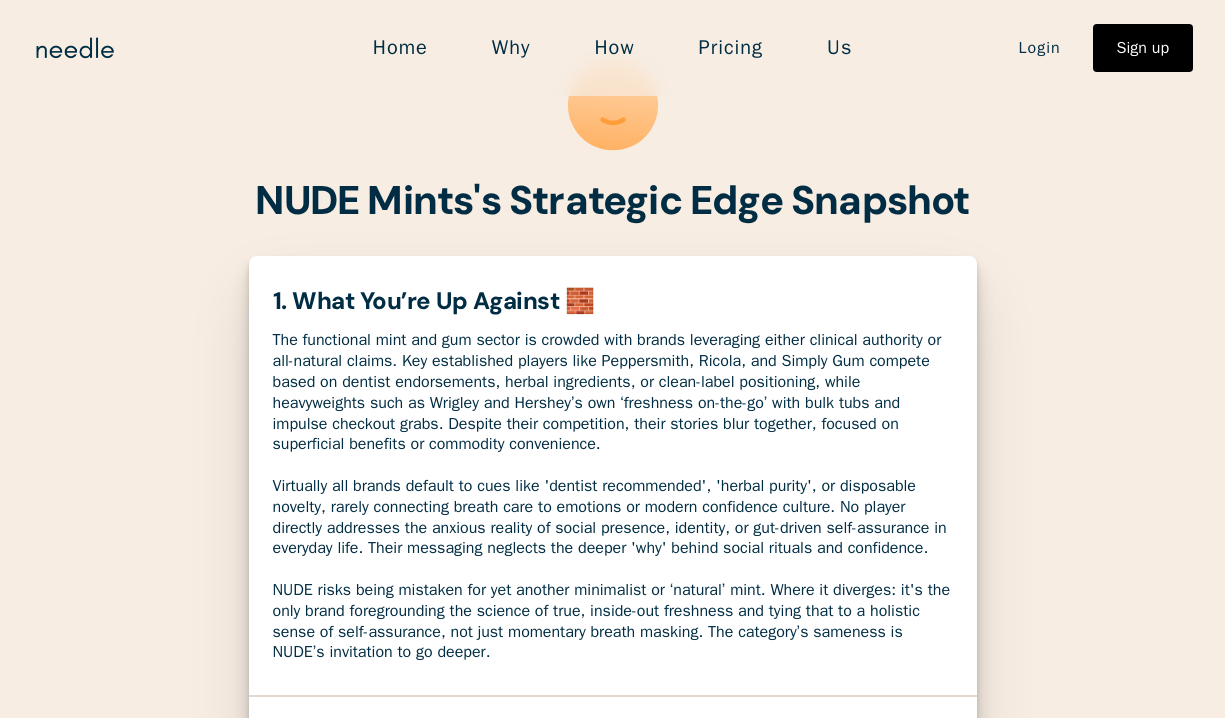 scroll, scrollTop: 87, scrollLeft: 0, axis: vertical 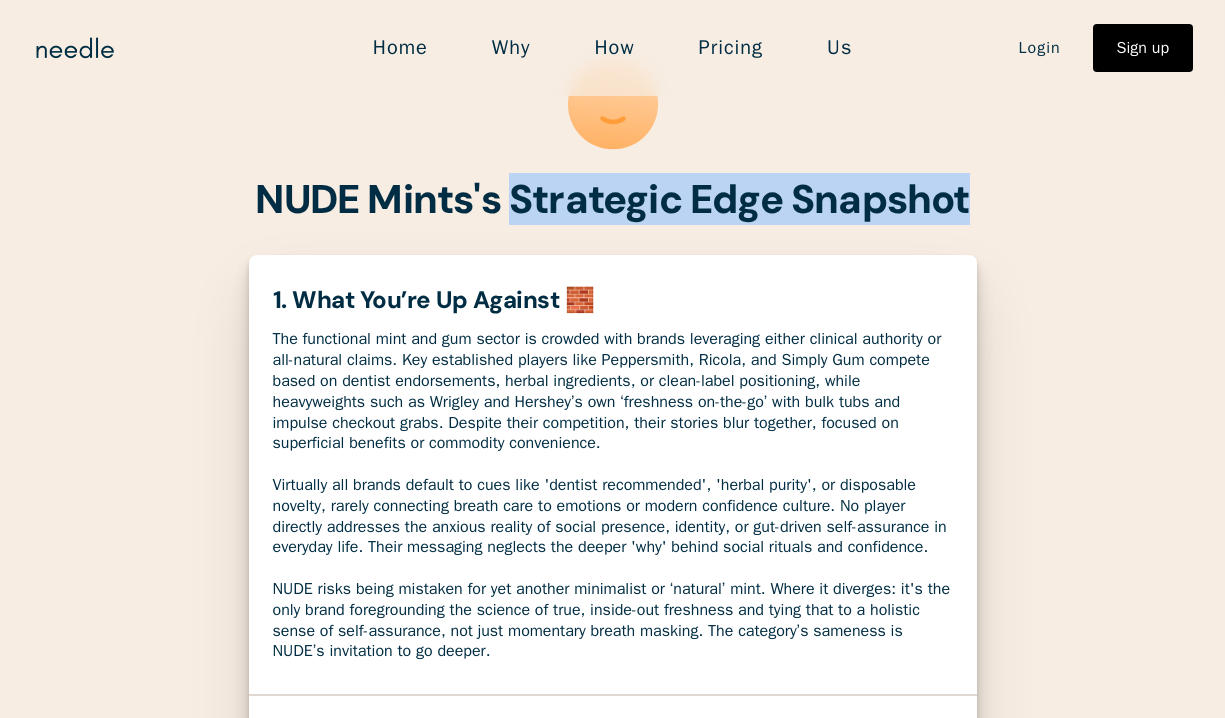 drag, startPoint x: 507, startPoint y: 205, endPoint x: 1013, endPoint y: 198, distance: 506.04843 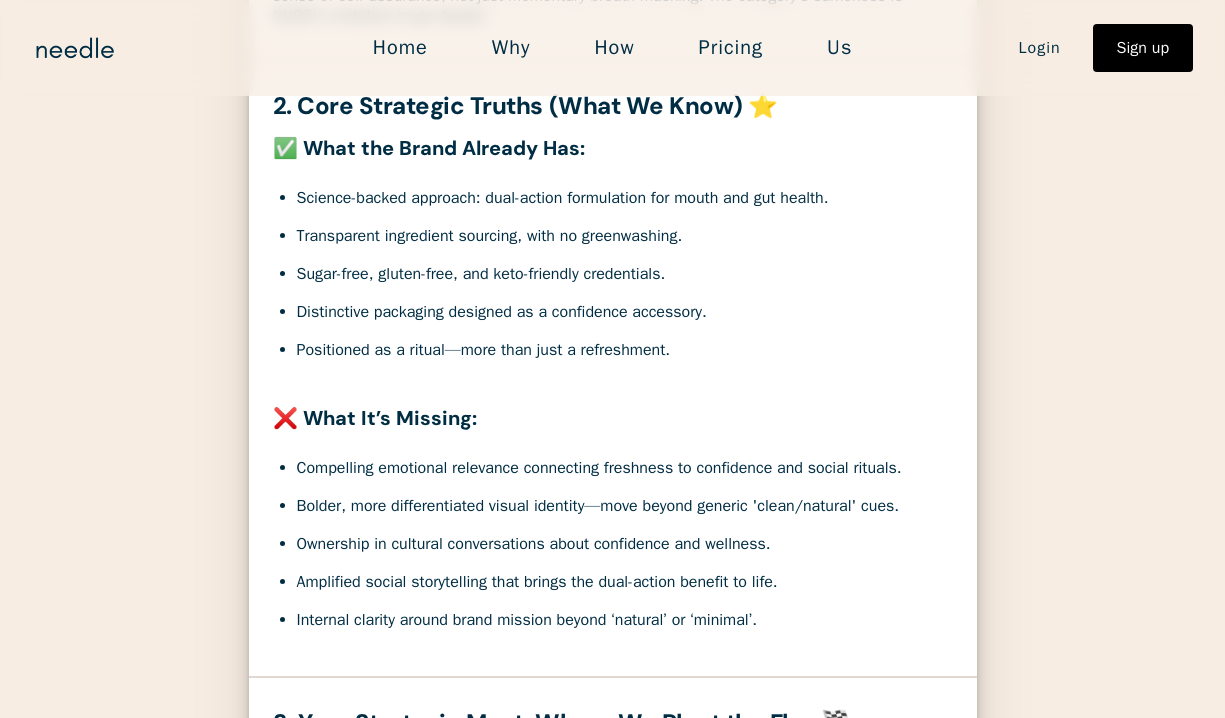 scroll, scrollTop: 724, scrollLeft: 0, axis: vertical 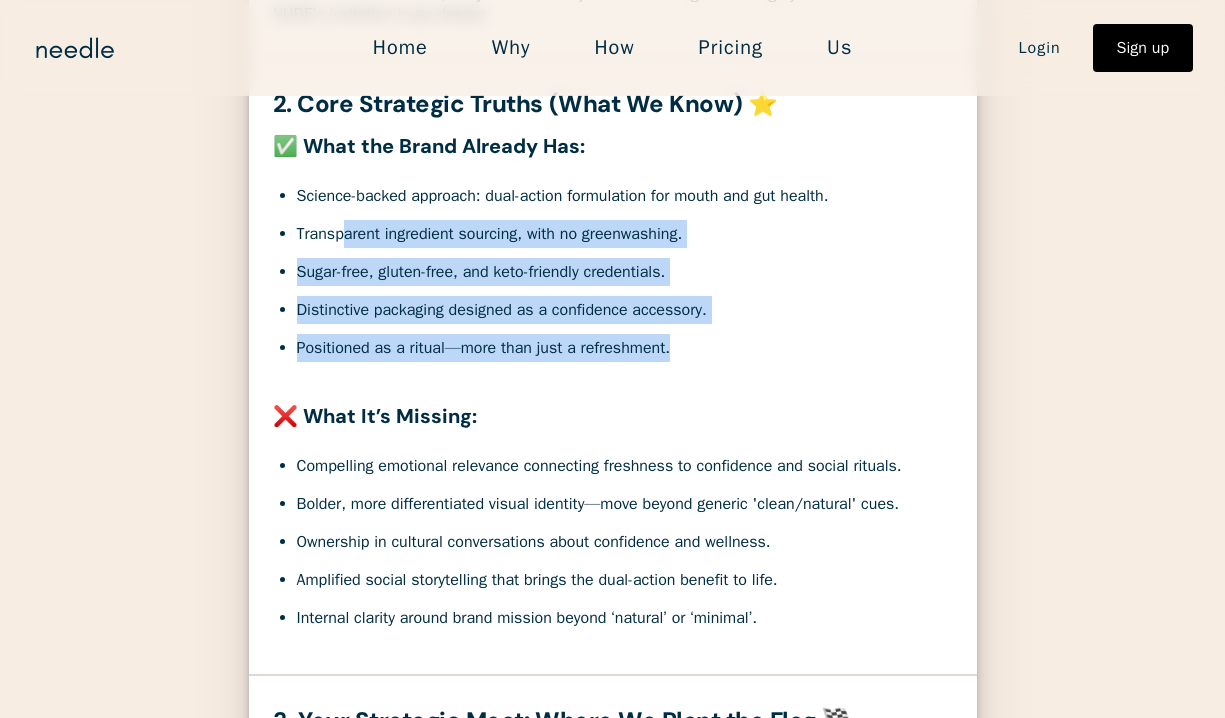 drag, startPoint x: 711, startPoint y: 381, endPoint x: 343, endPoint y: 245, distance: 392.3264 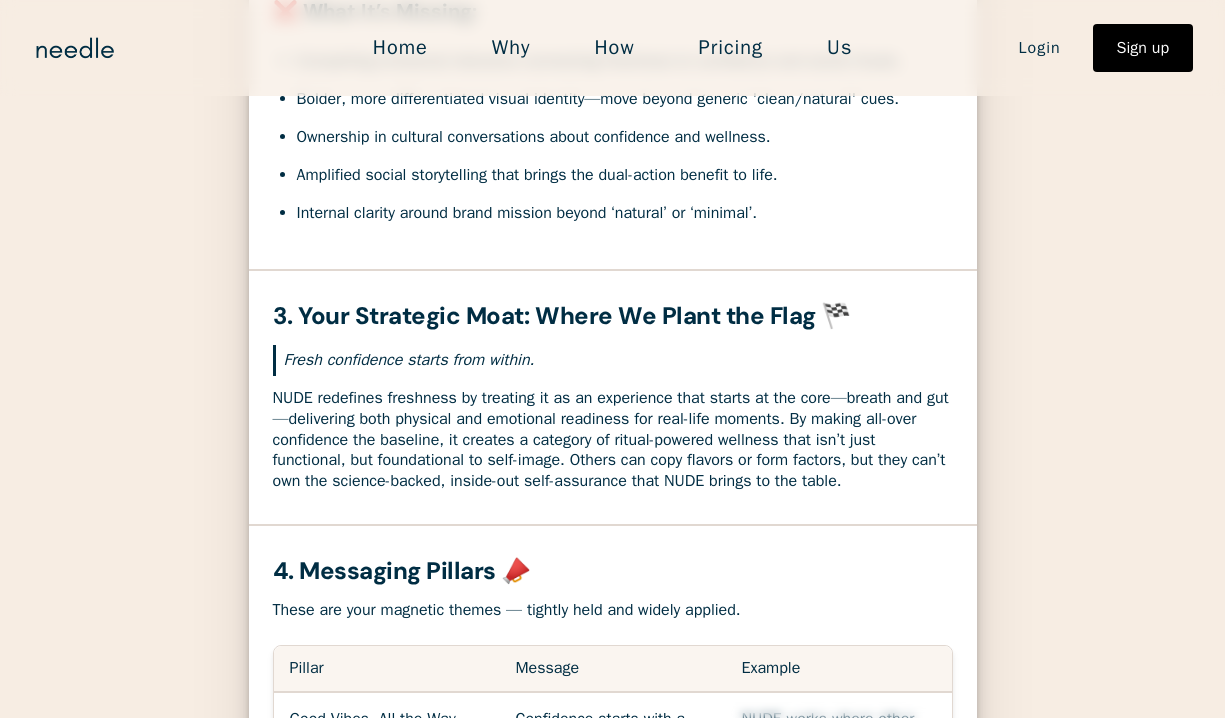 scroll, scrollTop: 1134, scrollLeft: 0, axis: vertical 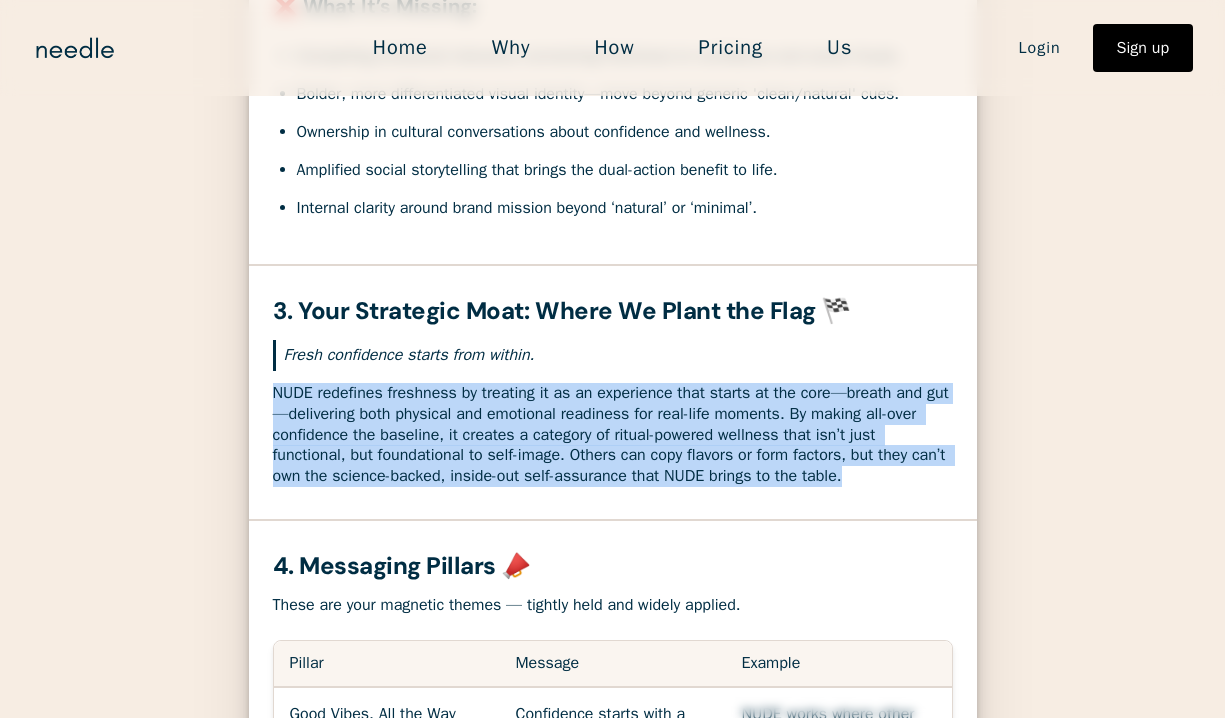 drag, startPoint x: 911, startPoint y: 502, endPoint x: 260, endPoint y: 414, distance: 656.92084 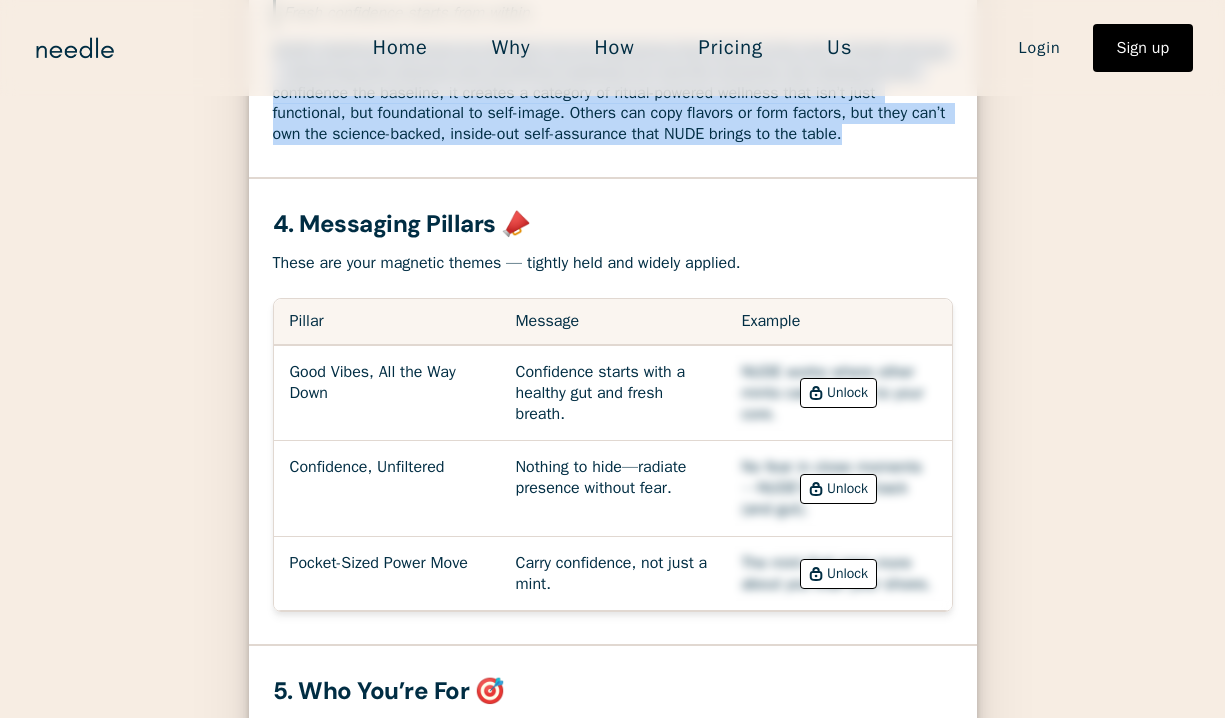 scroll, scrollTop: 1470, scrollLeft: 0, axis: vertical 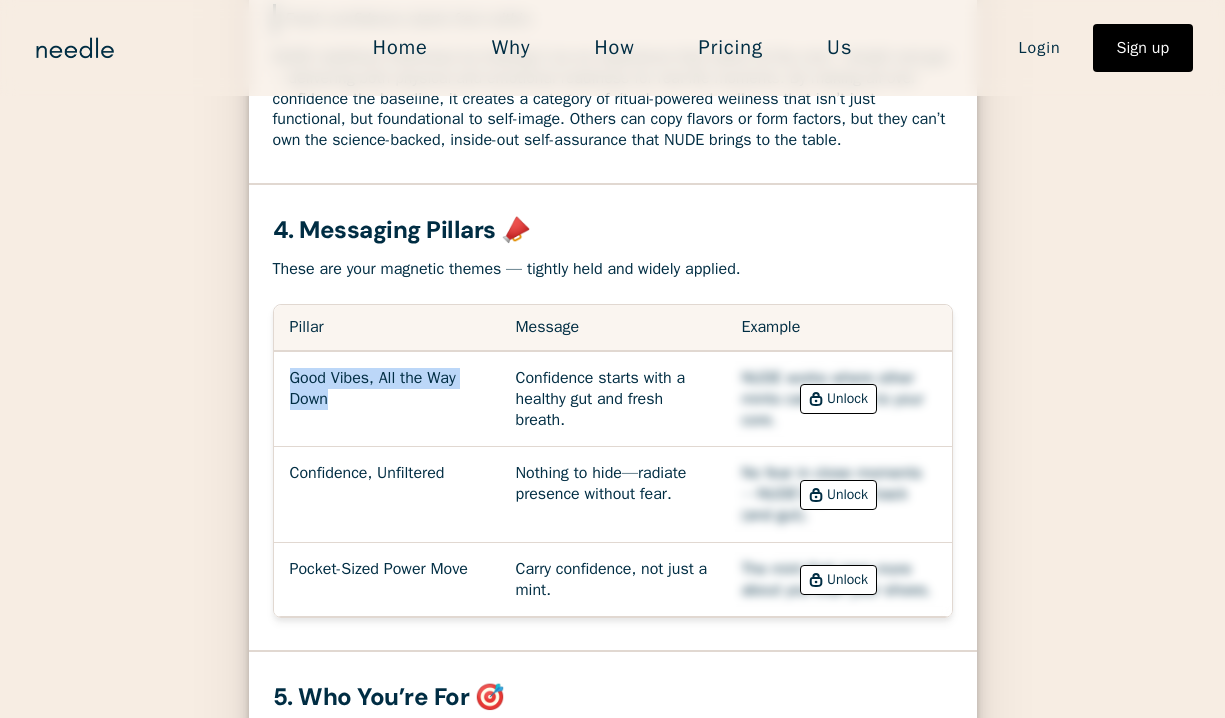 drag, startPoint x: 348, startPoint y: 426, endPoint x: 278, endPoint y: 401, distance: 74.330345 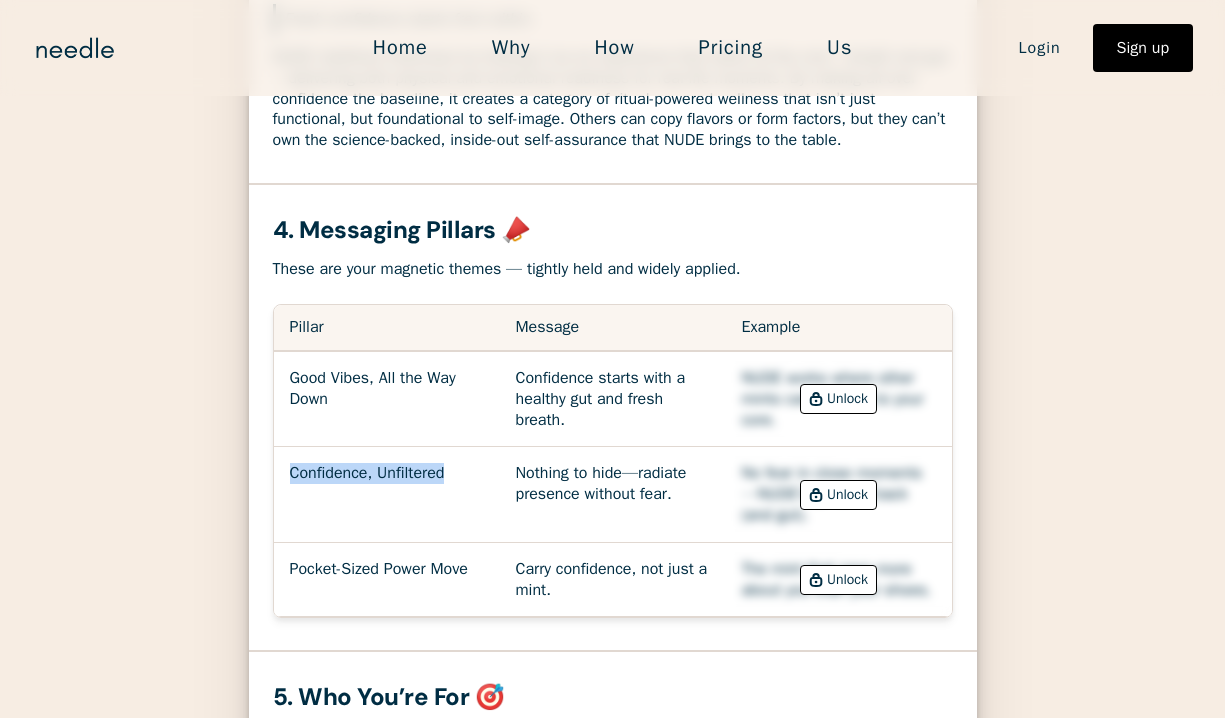 drag, startPoint x: 482, startPoint y: 496, endPoint x: 276, endPoint y: 484, distance: 206.34921 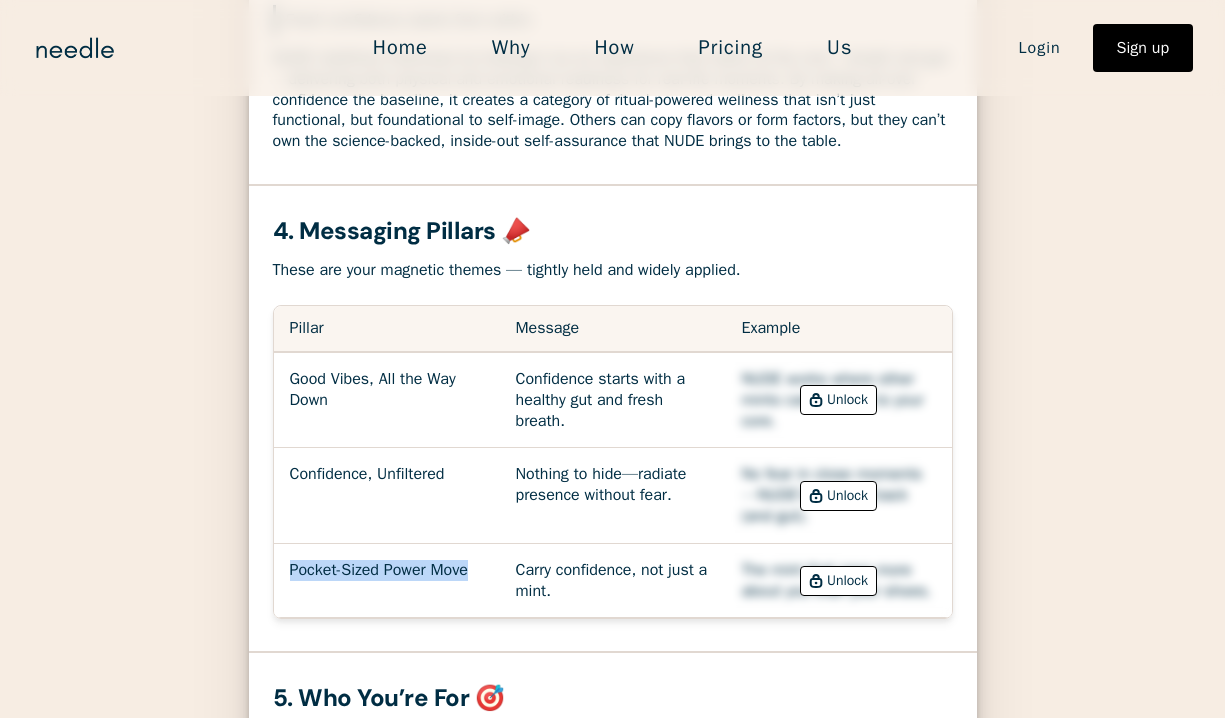 drag, startPoint x: 341, startPoint y: 623, endPoint x: 282, endPoint y: 583, distance: 71.281136 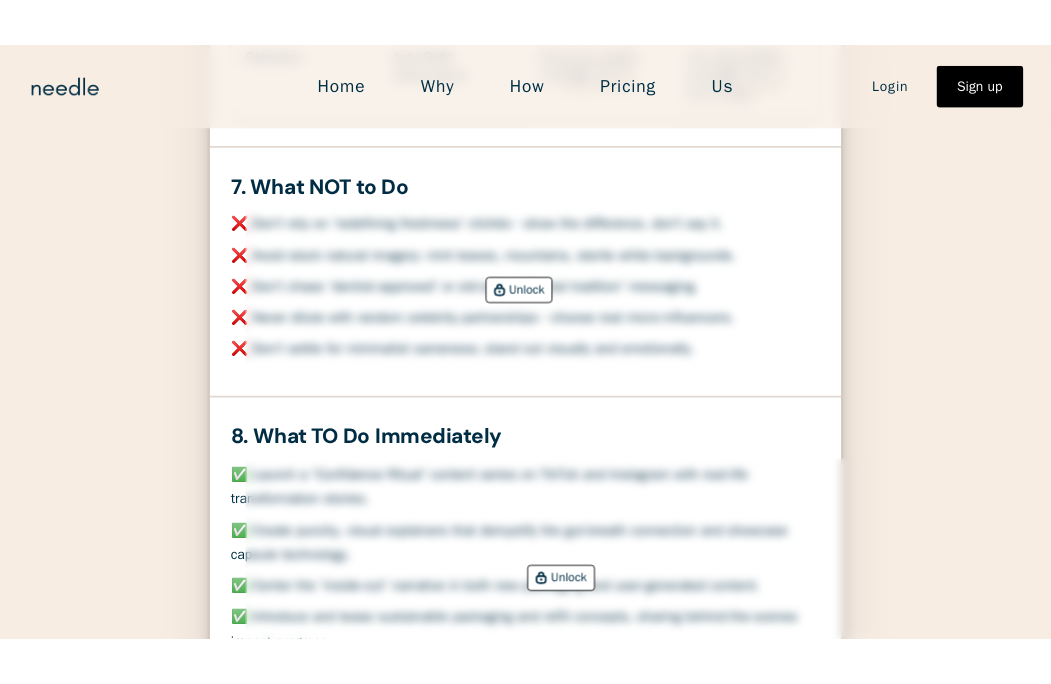 scroll, scrollTop: 2727, scrollLeft: 0, axis: vertical 